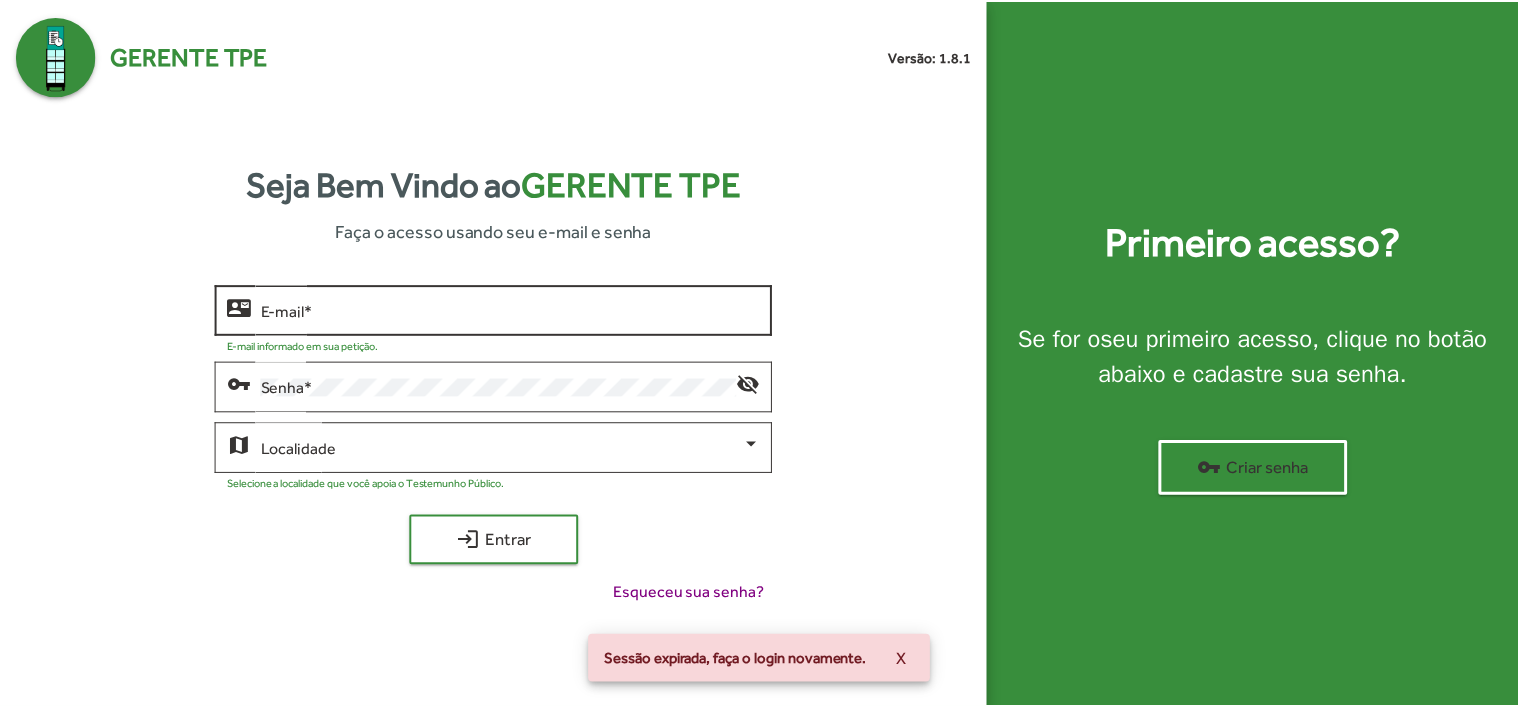 scroll, scrollTop: 0, scrollLeft: 0, axis: both 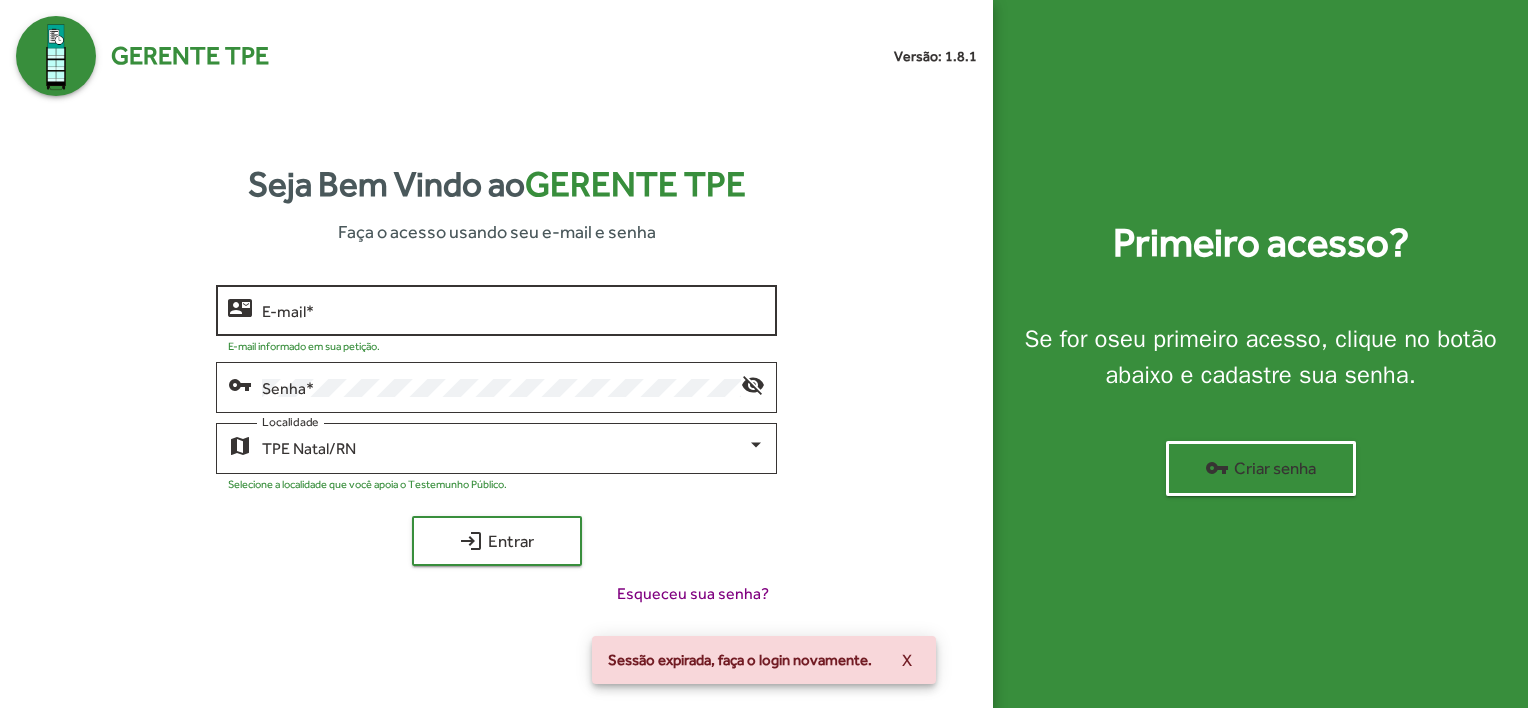 click on "E-mail   *" at bounding box center (513, 311) 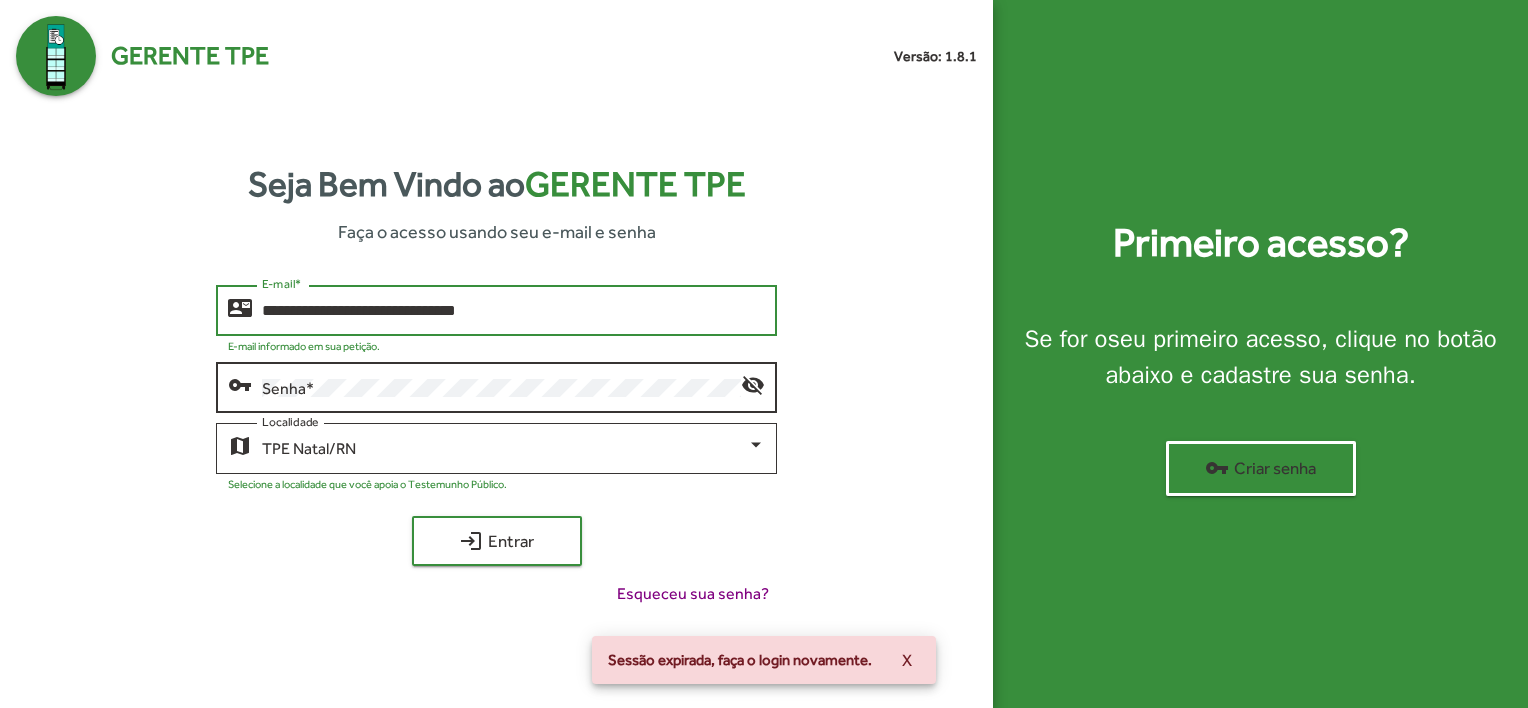 click on "Senha   *" 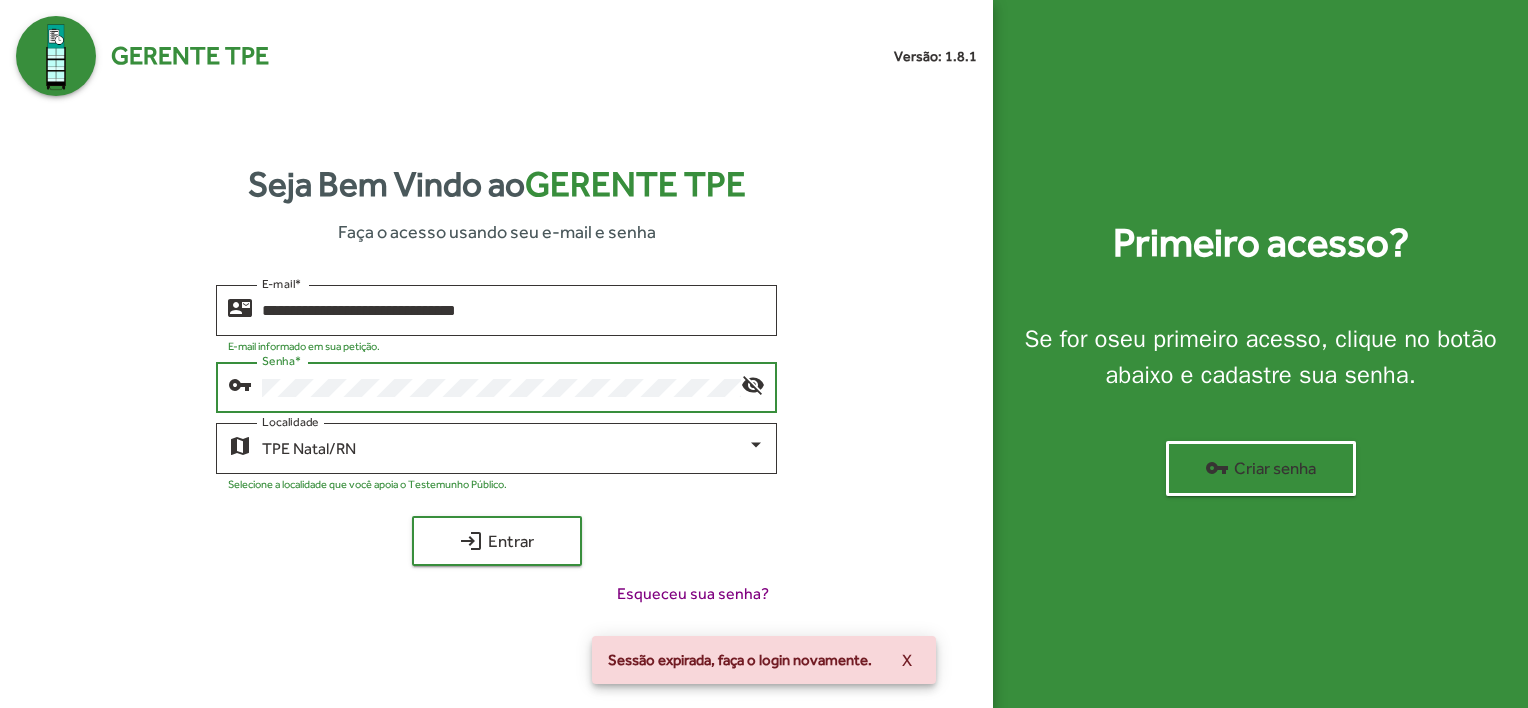 type on "**********" 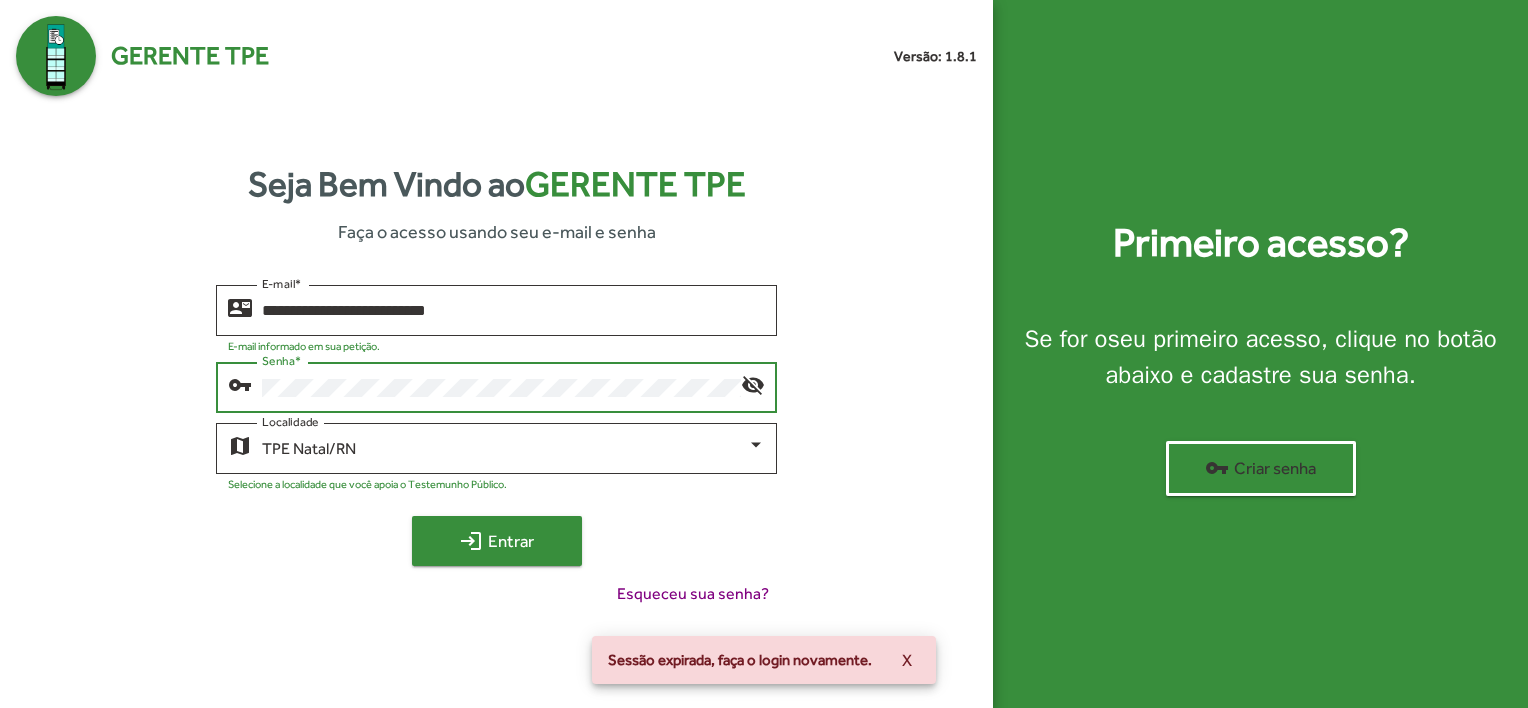 click on "login  Entrar" 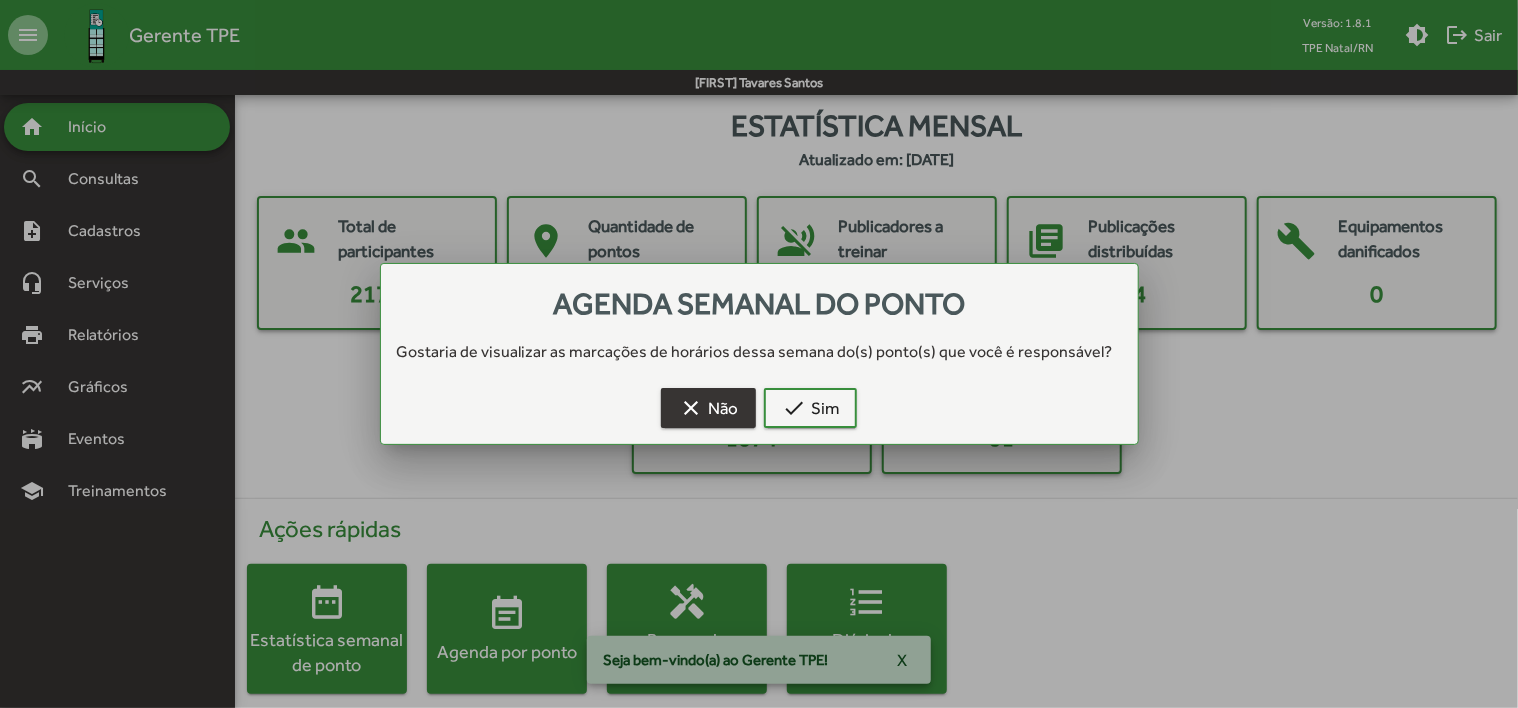 click on "clear" at bounding box center [691, 408] 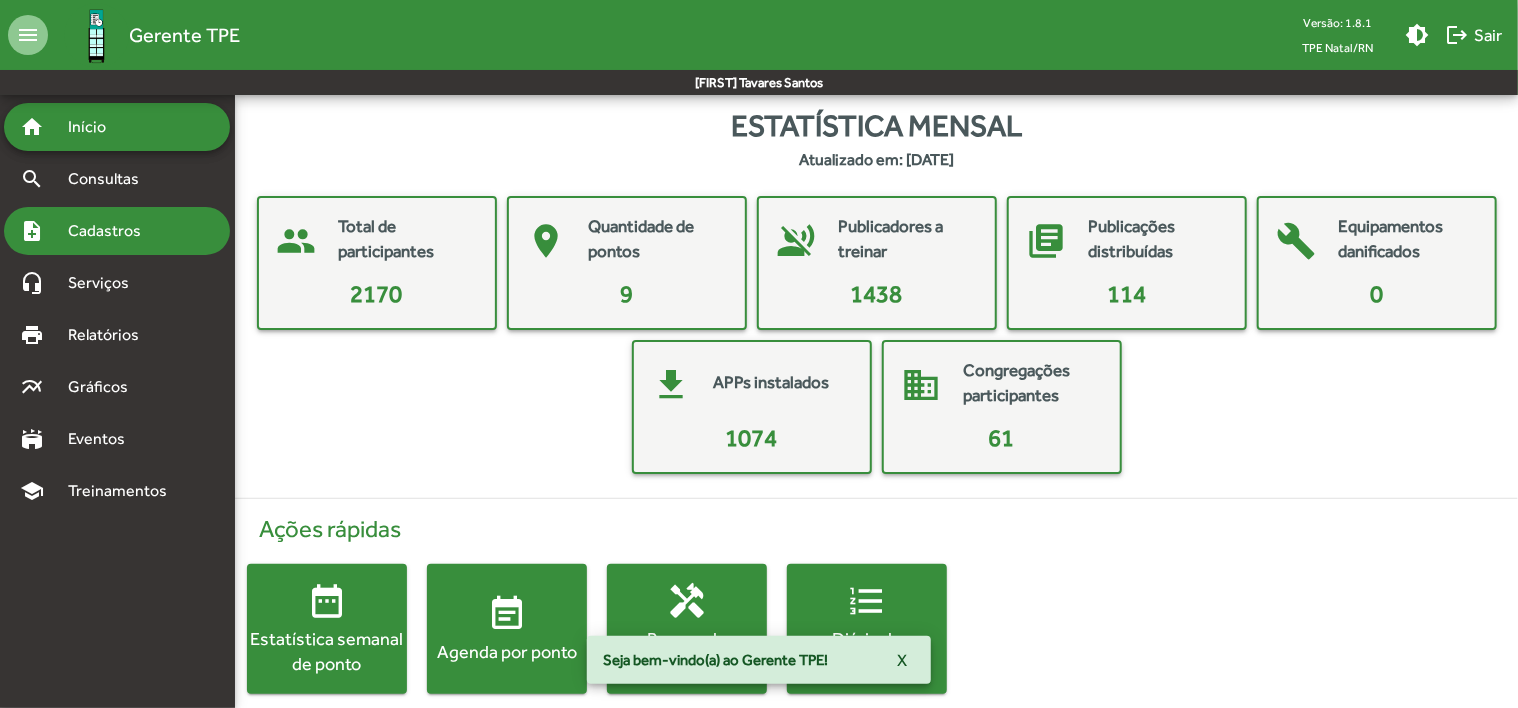 click on "Cadastros" at bounding box center (111, 231) 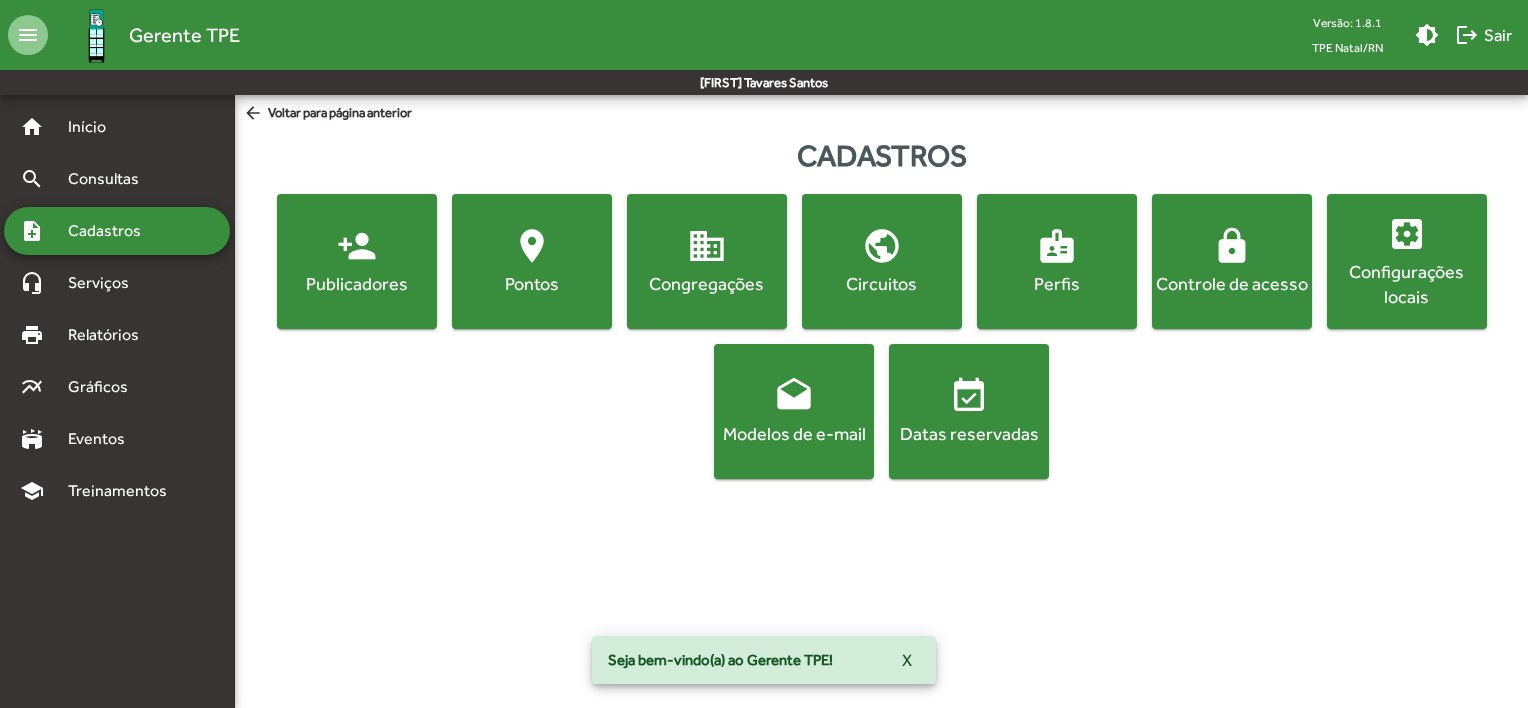click on "person_add" 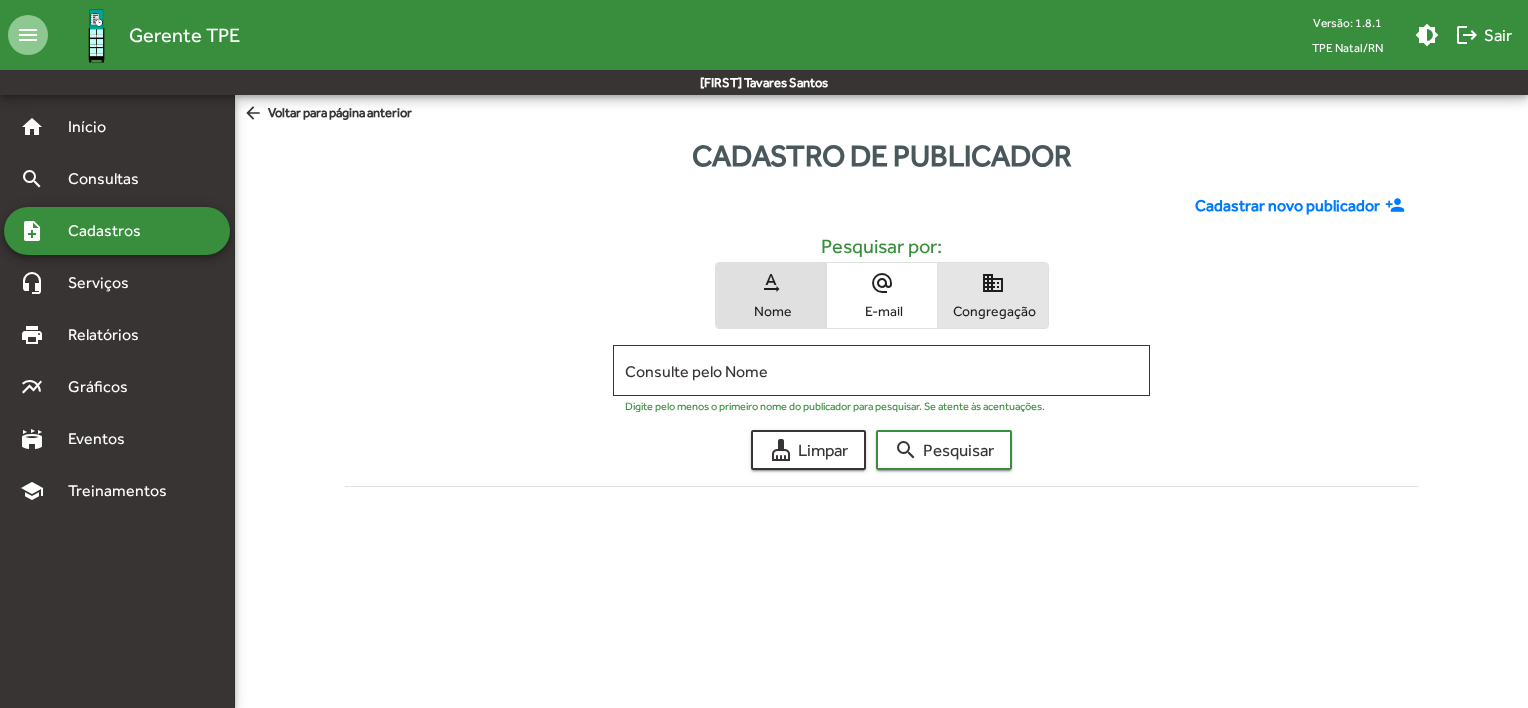click on "domain Congregação" at bounding box center [993, 295] 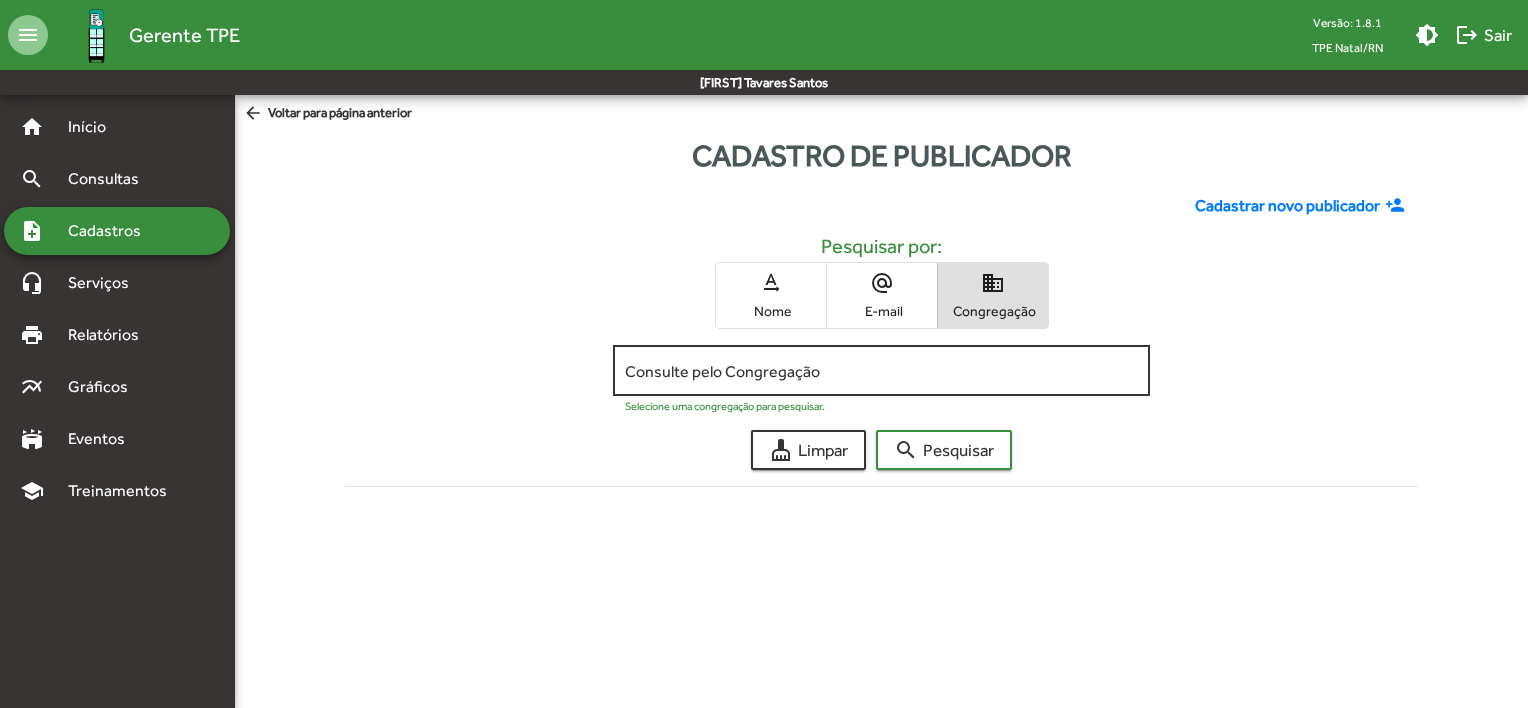 click on "Consulte pelo Congregação" at bounding box center (881, 371) 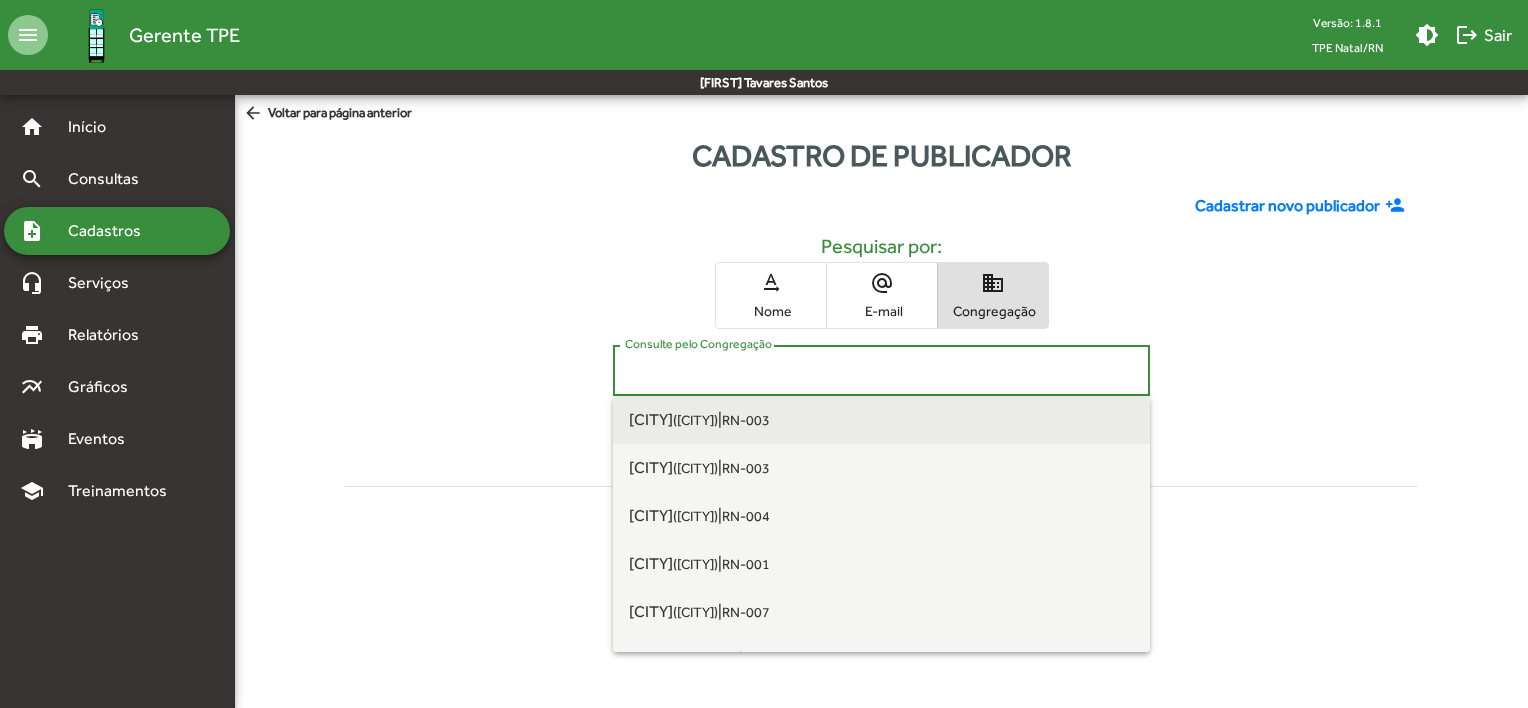 click on "([CITY])" at bounding box center (695, 420) 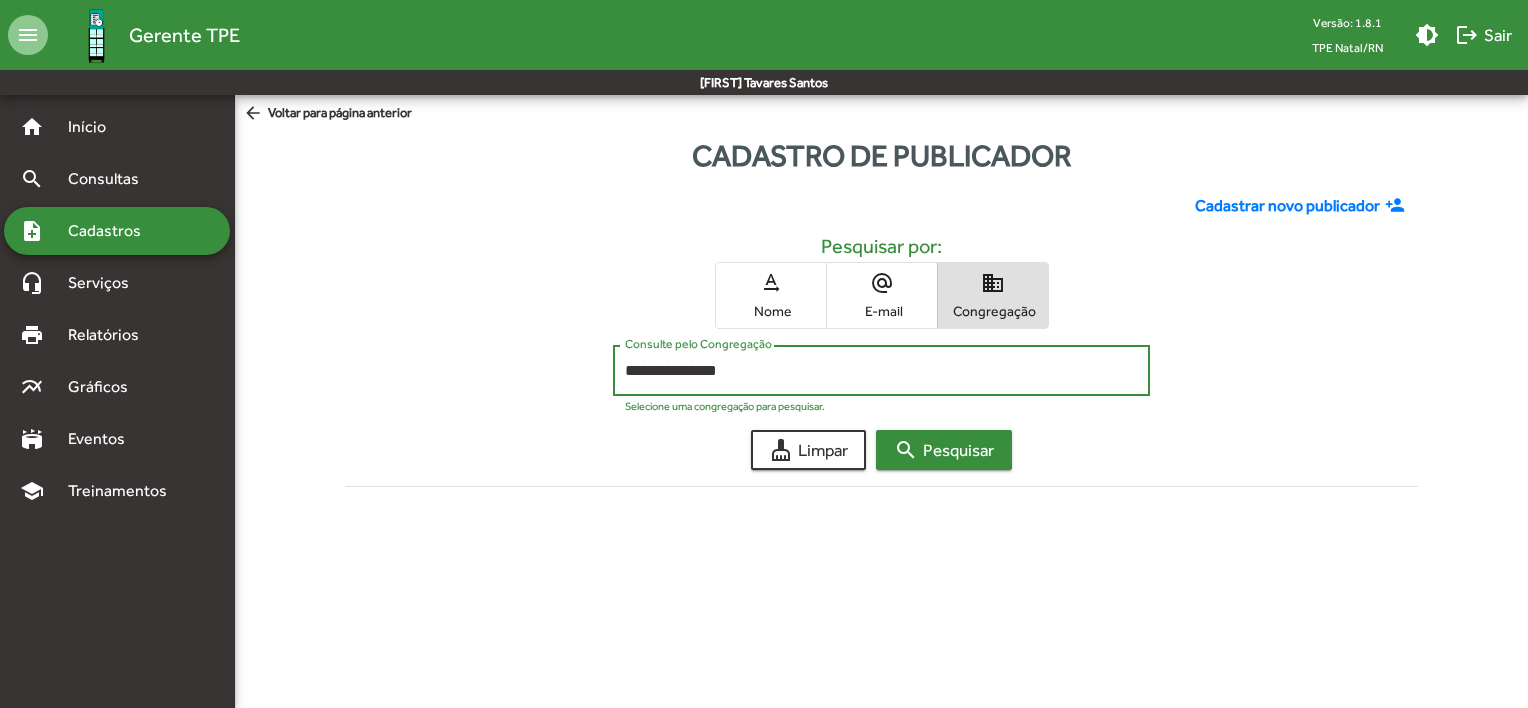 click on "search  Pesquisar" 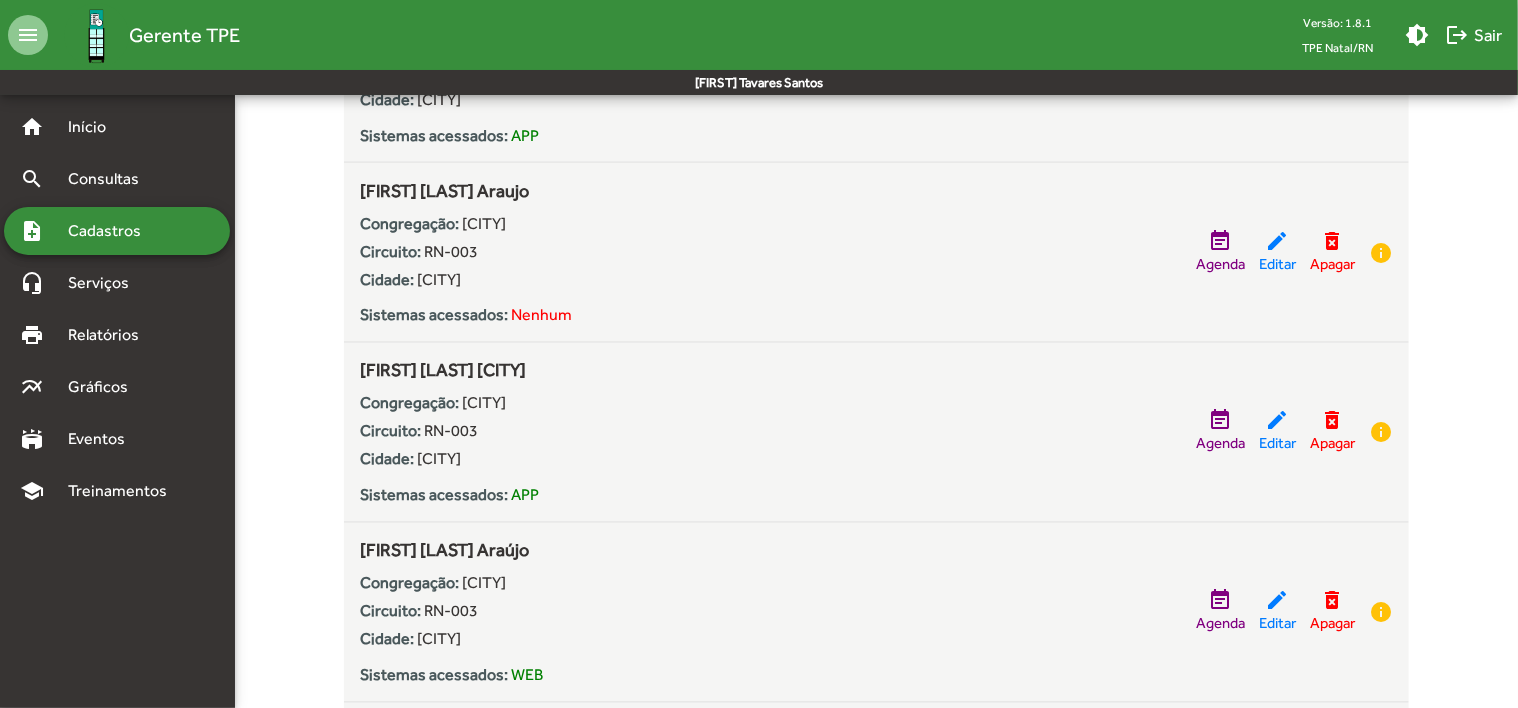 scroll, scrollTop: 1400, scrollLeft: 0, axis: vertical 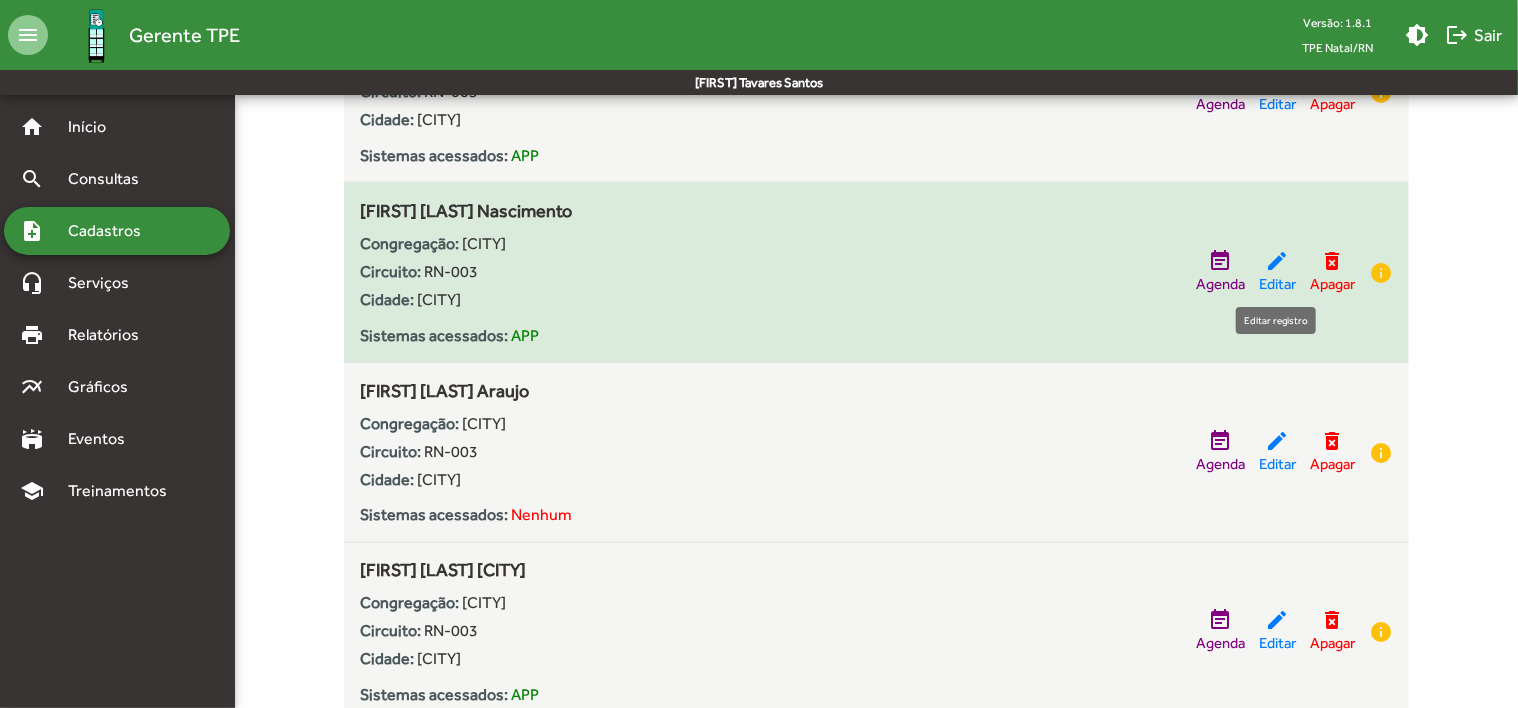 click on "edit" 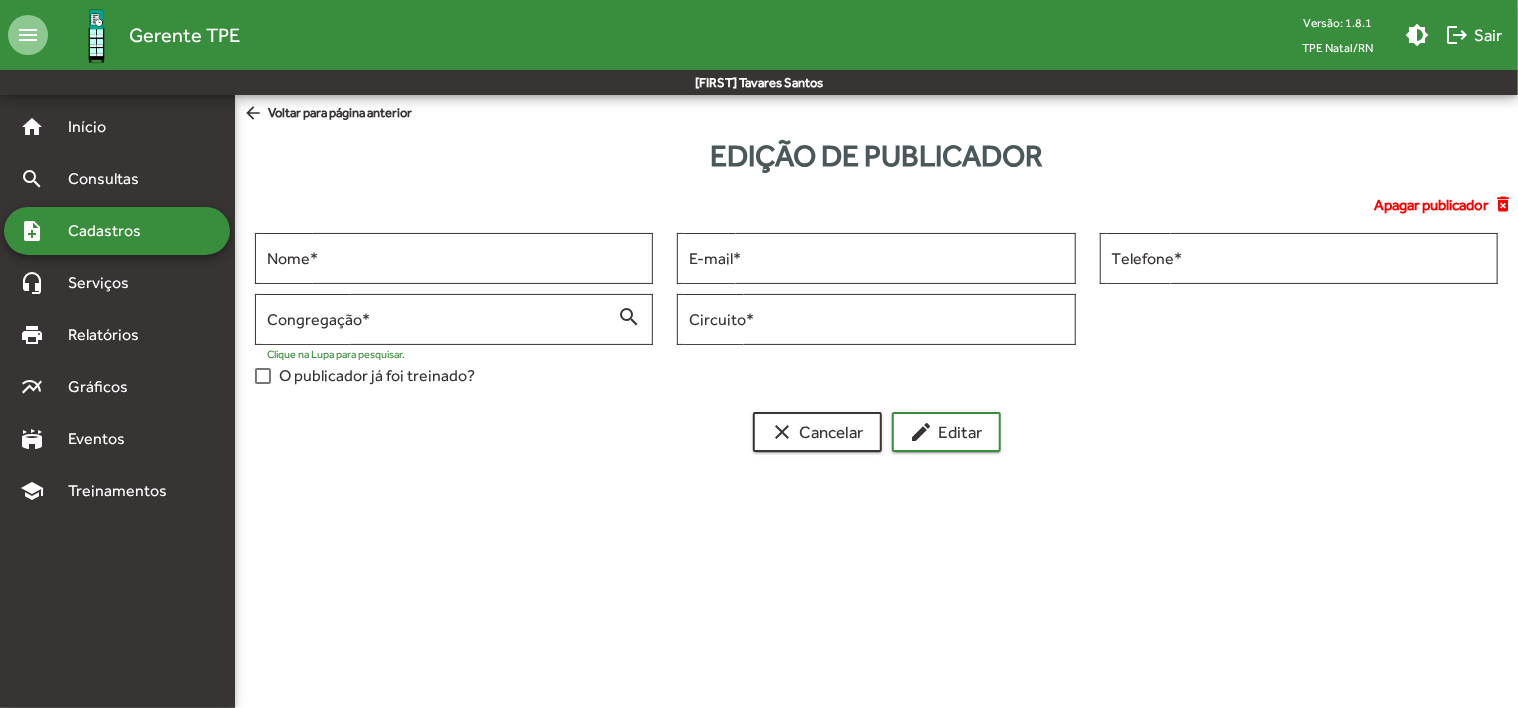 scroll, scrollTop: 0, scrollLeft: 0, axis: both 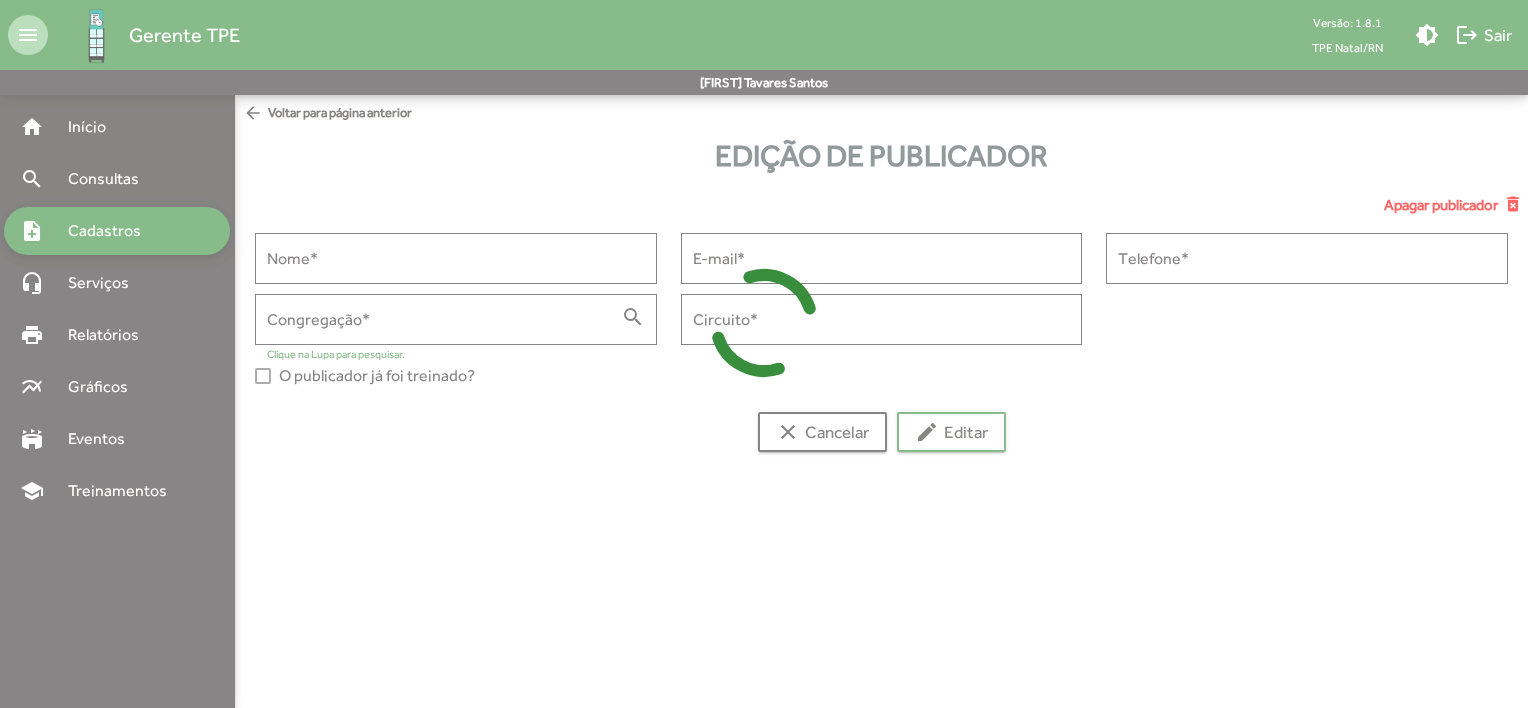 type on "**********" 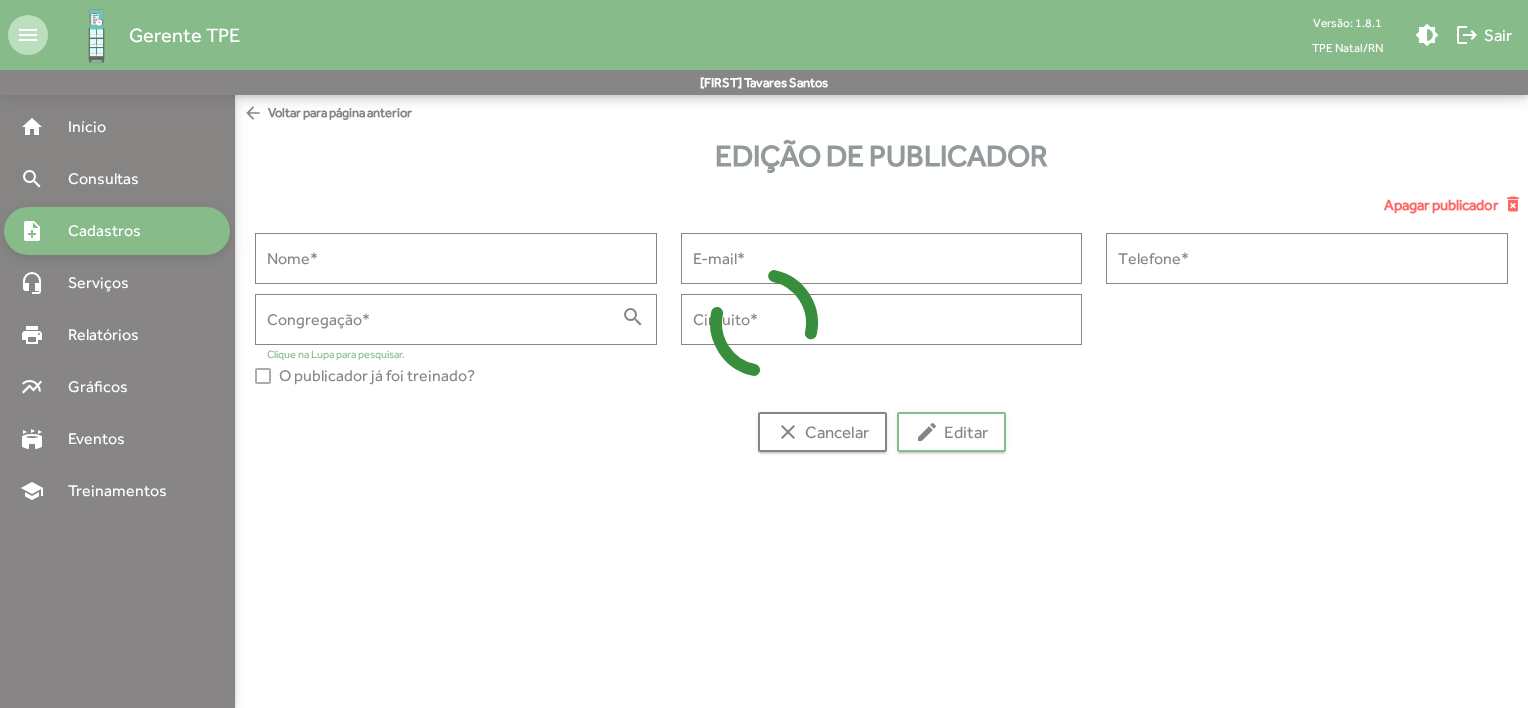 type on "**********" 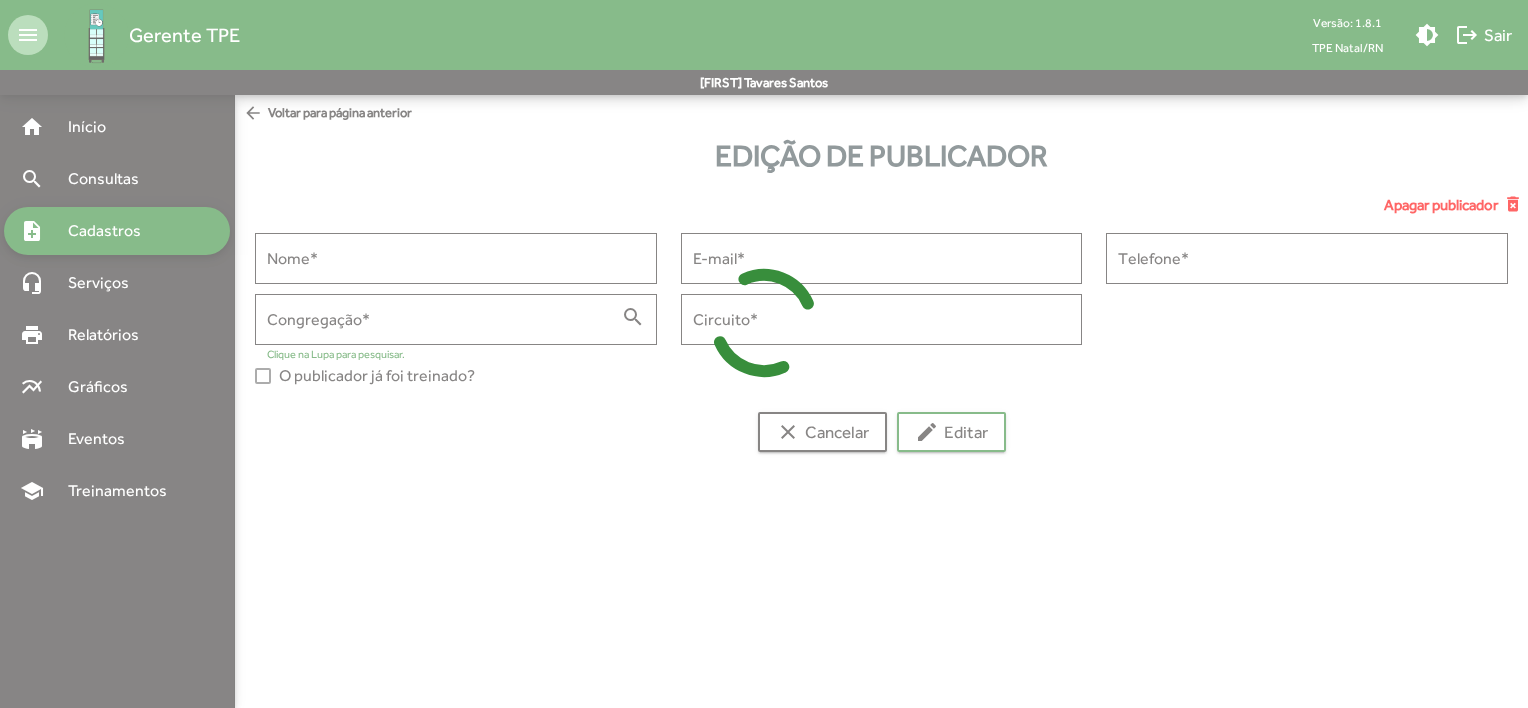 type on "**********" 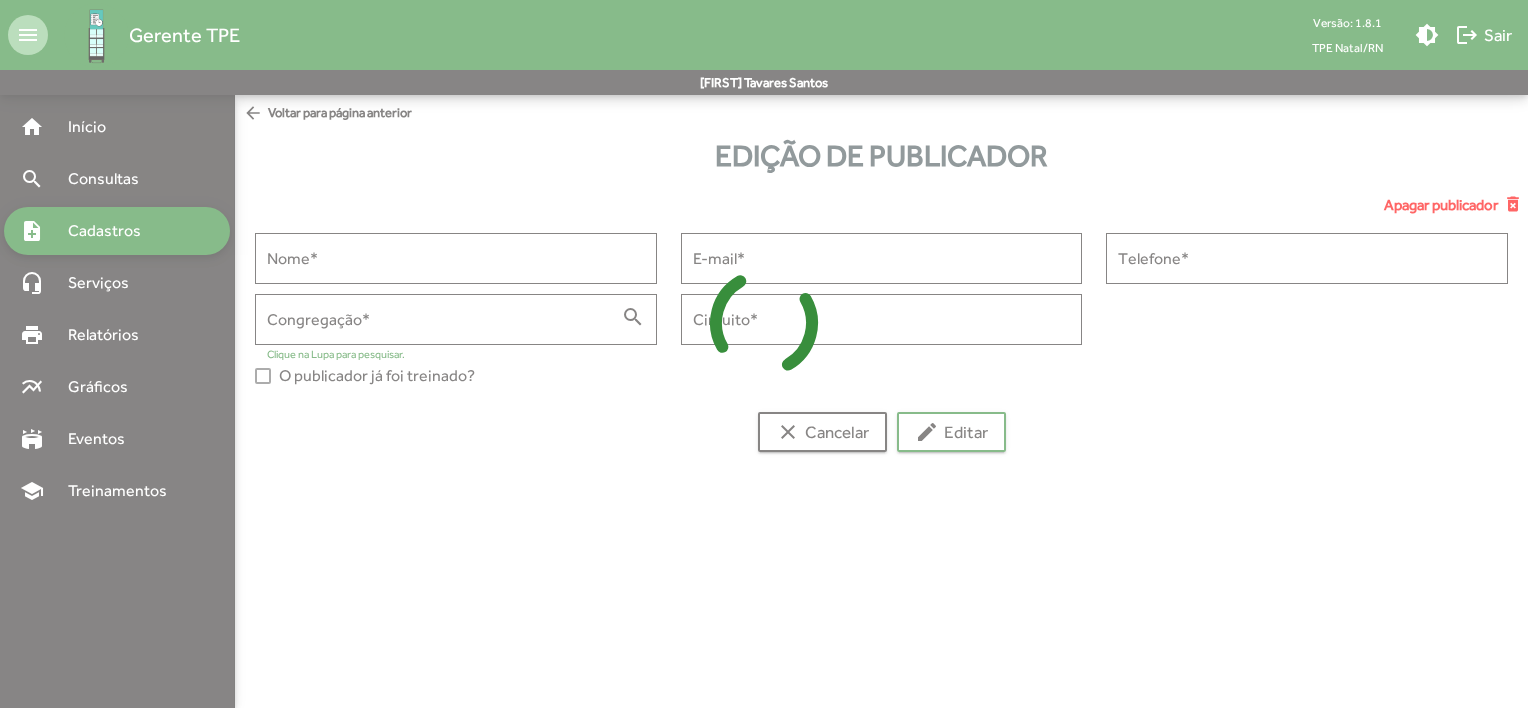 type on "**********" 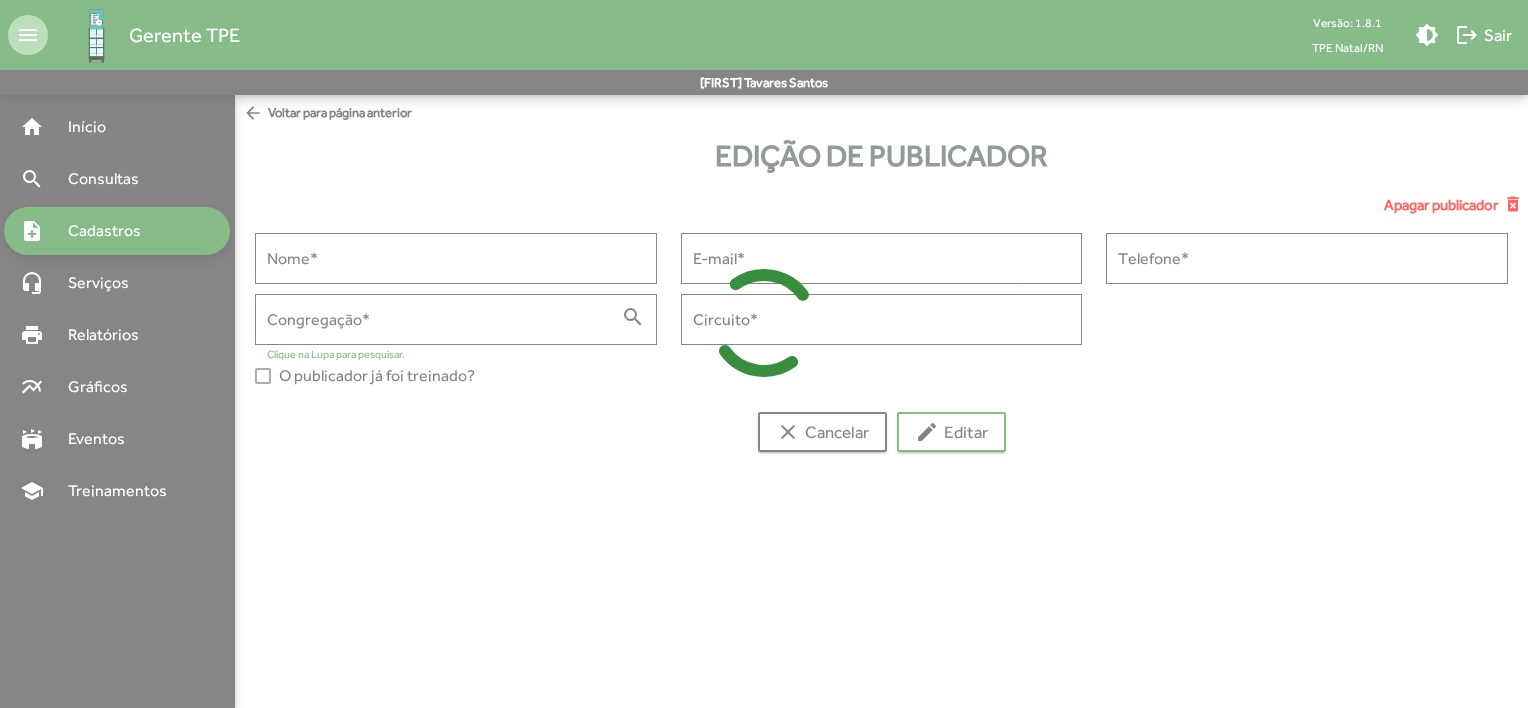 type on "******" 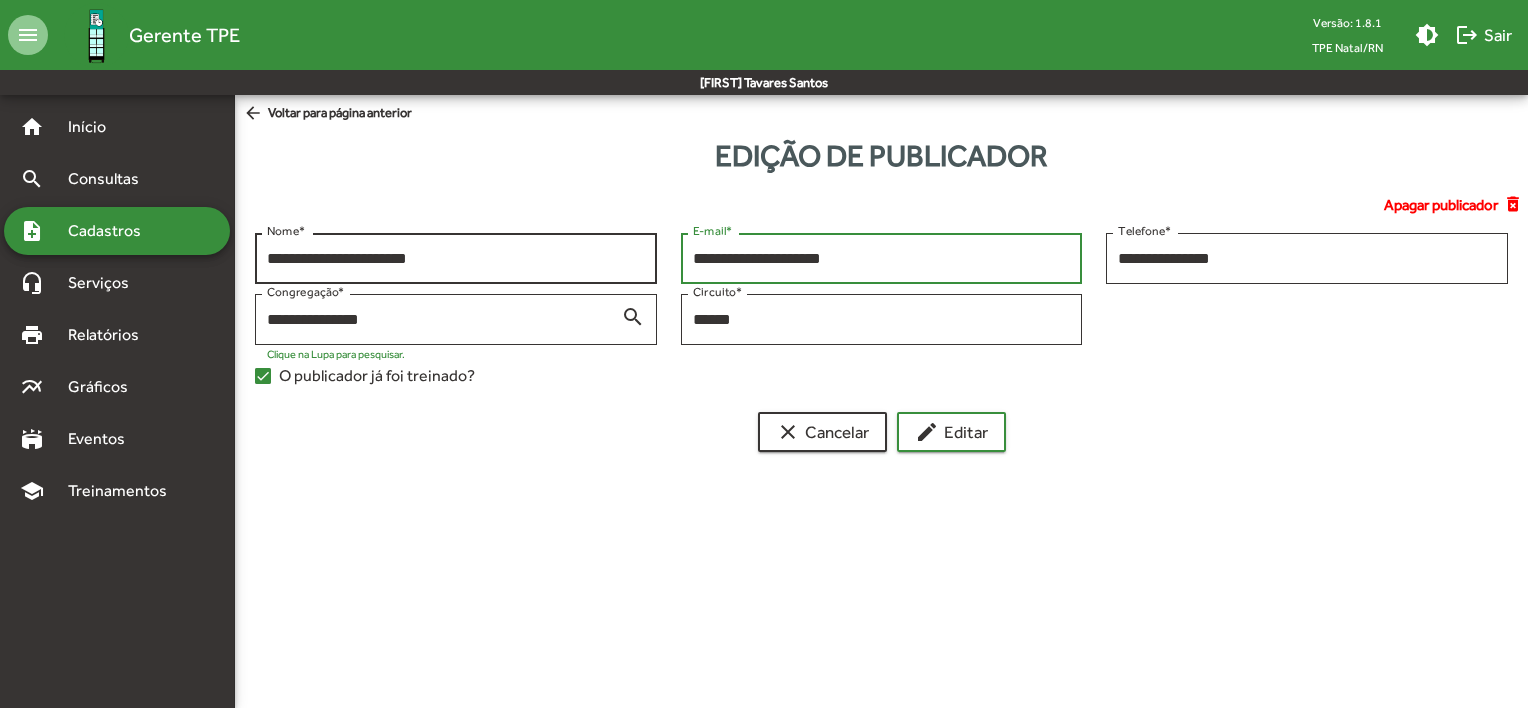 drag, startPoint x: 922, startPoint y: 261, endPoint x: 605, endPoint y: 257, distance: 317.02524 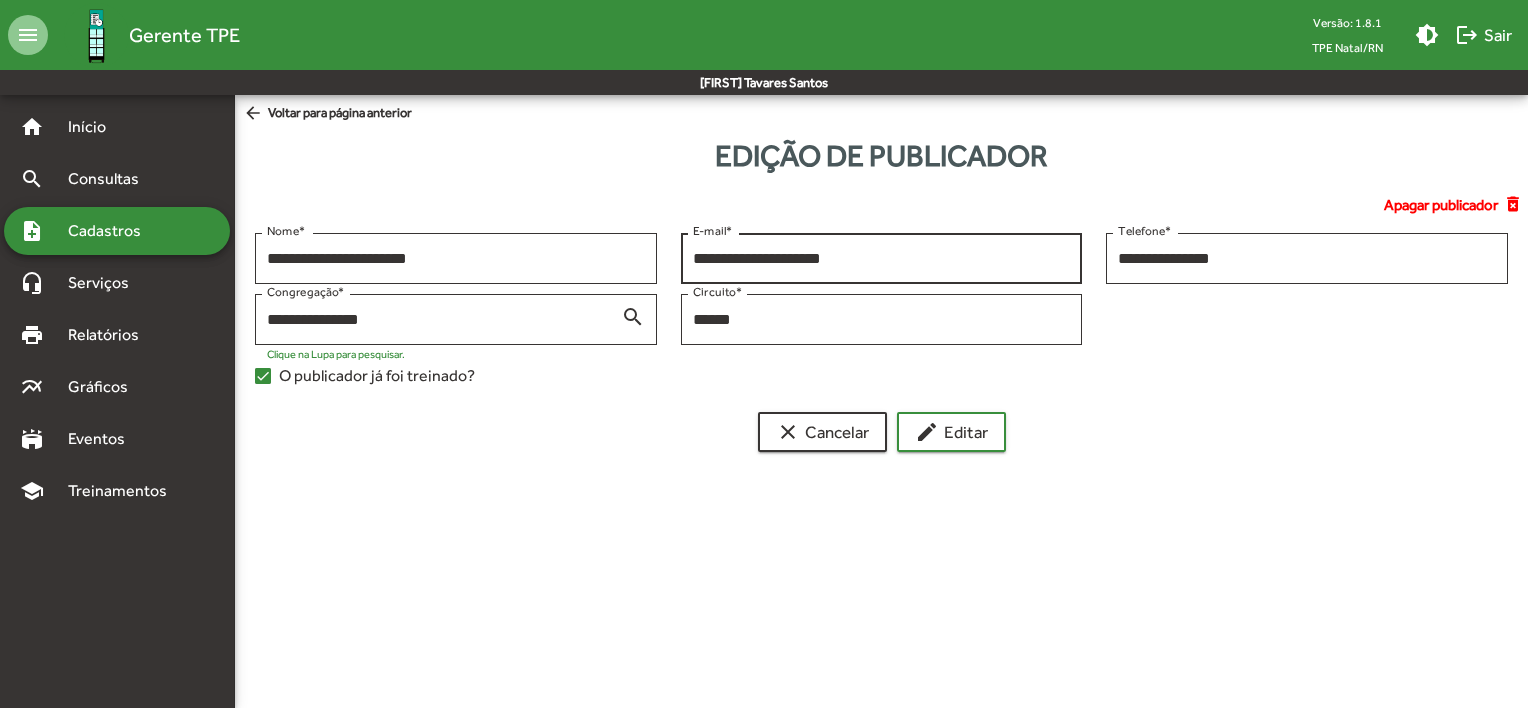 click on "**********" at bounding box center (882, 256) 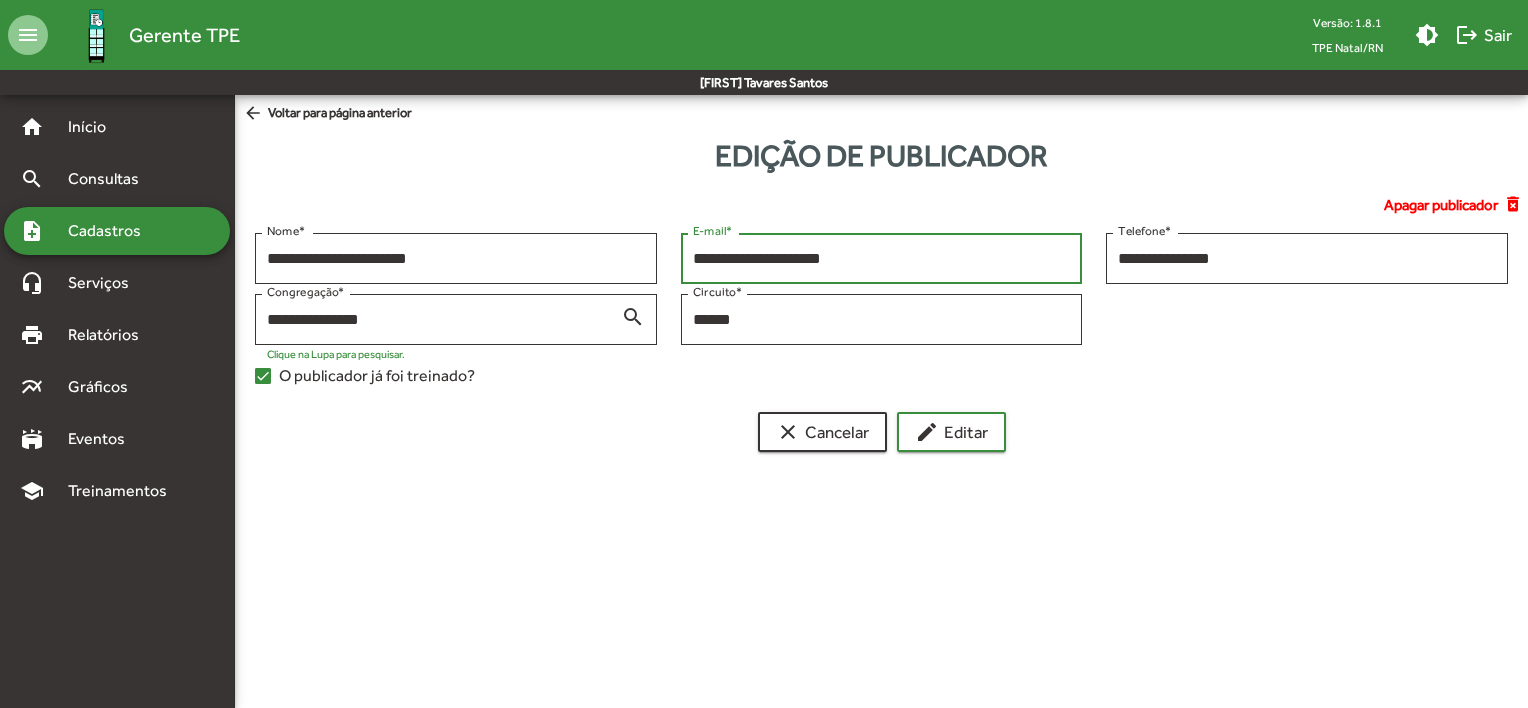 click on "**********" at bounding box center (882, 259) 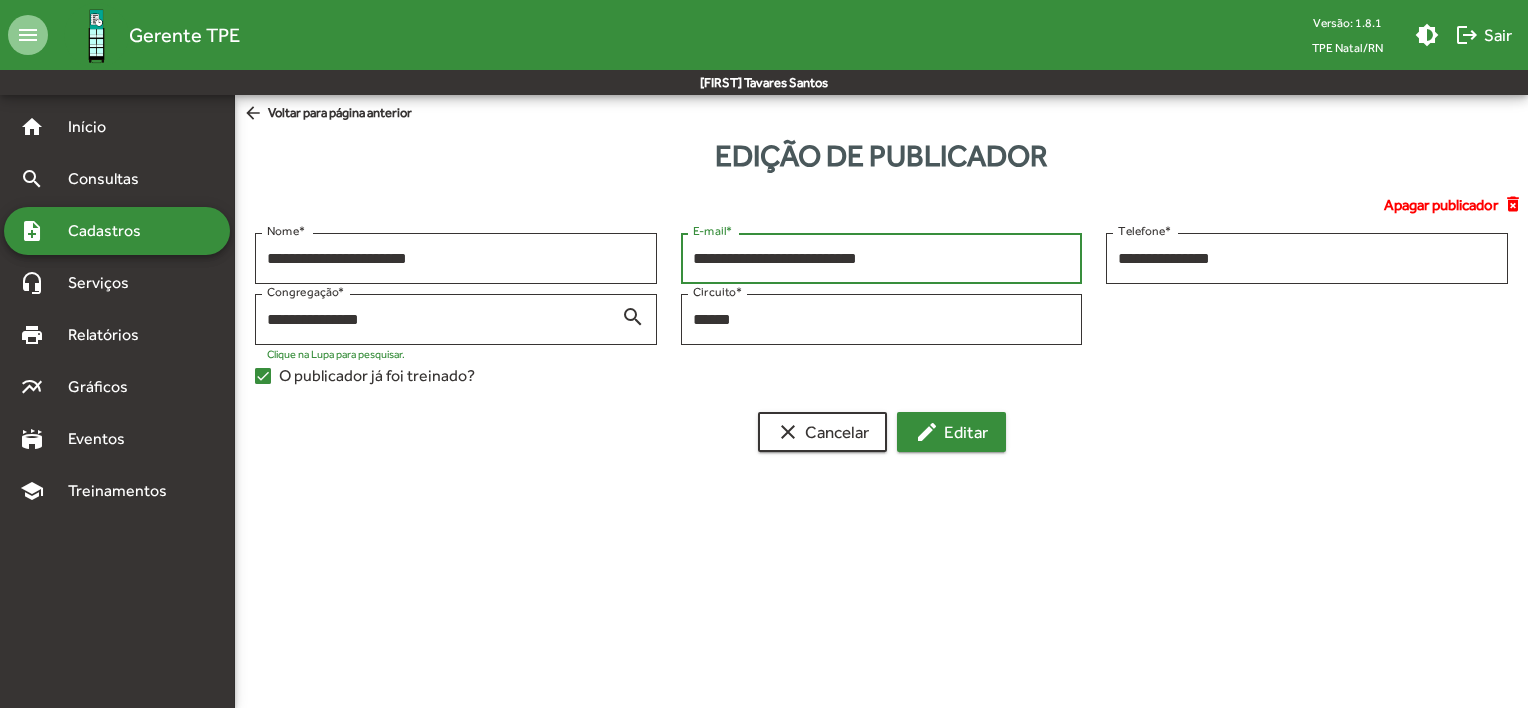 type on "**********" 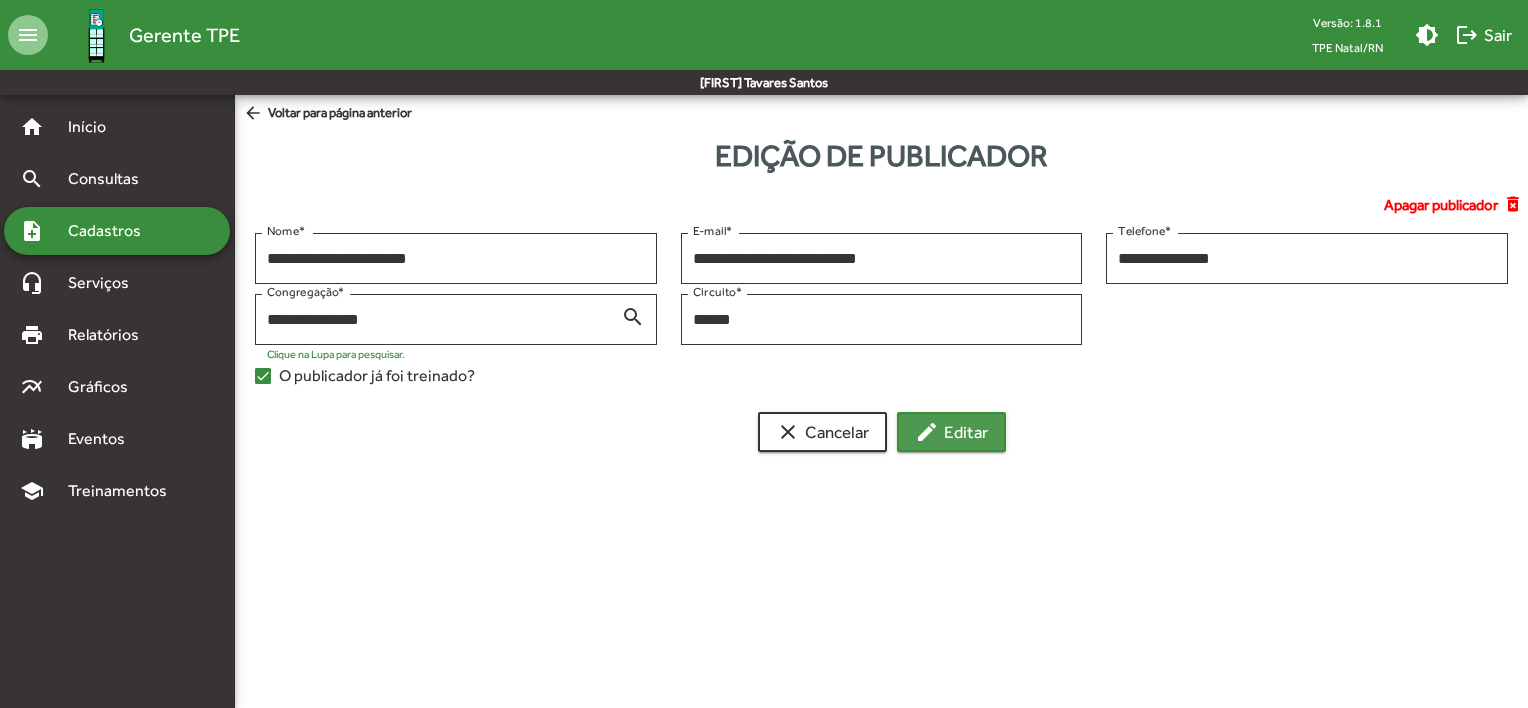 click on "edit  Editar" at bounding box center (951, 432) 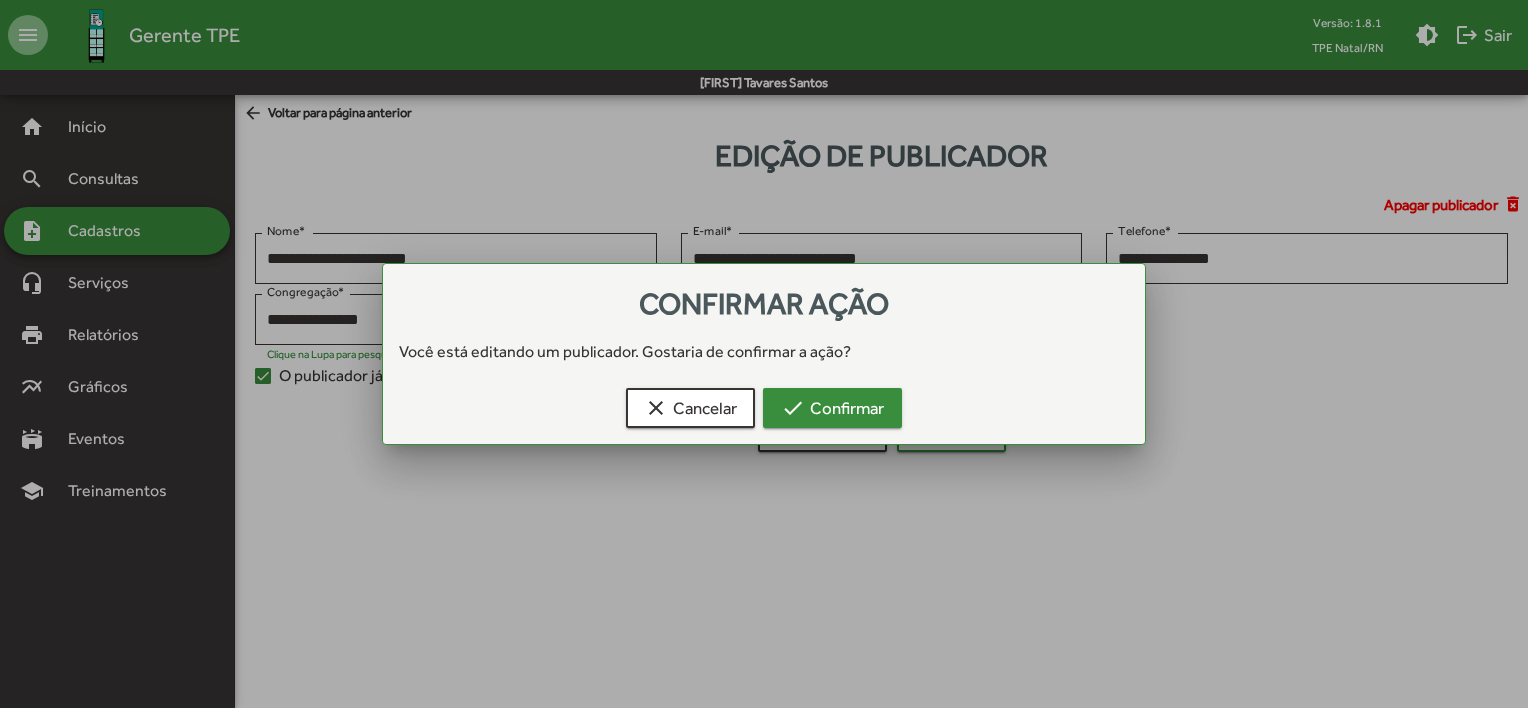 click on "check  Confirmar" at bounding box center [832, 408] 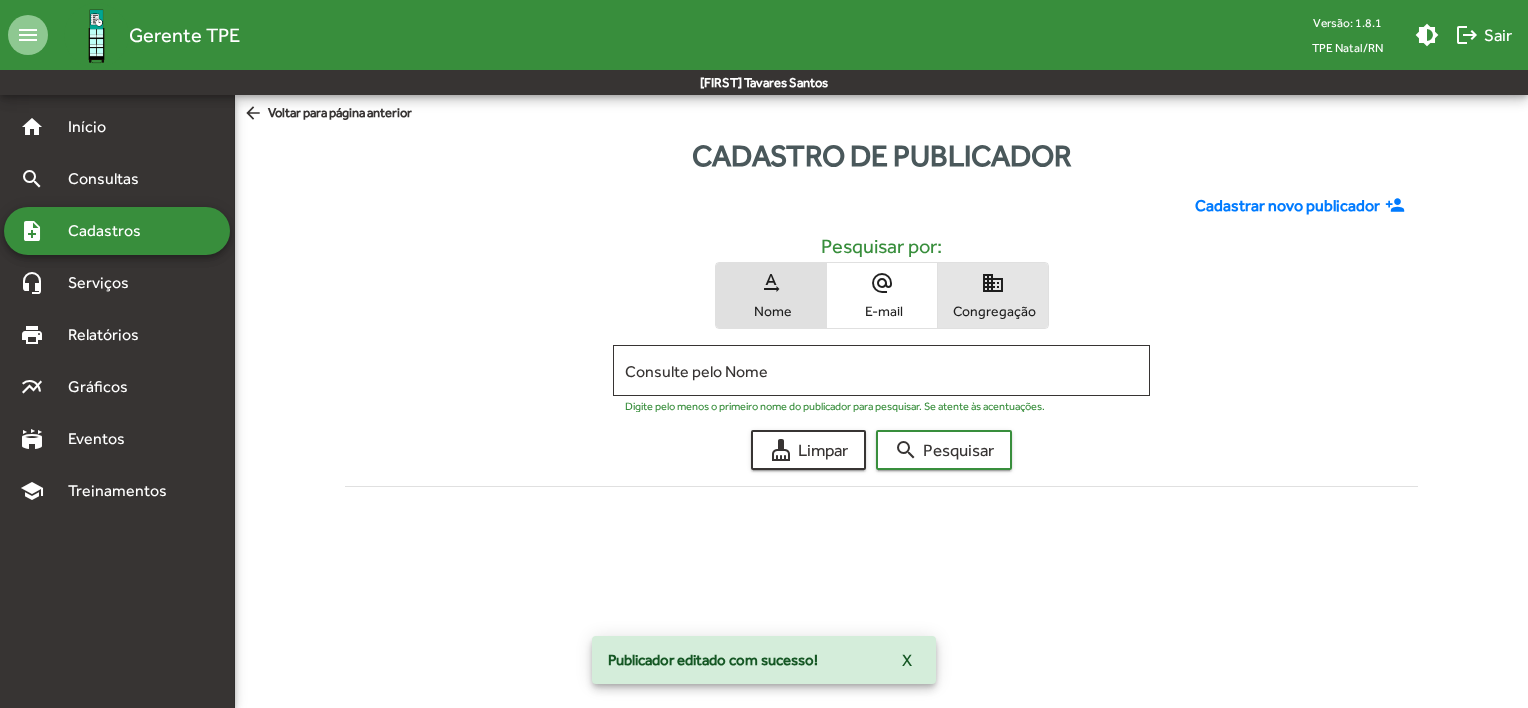 click on "Congregação" at bounding box center (993, 311) 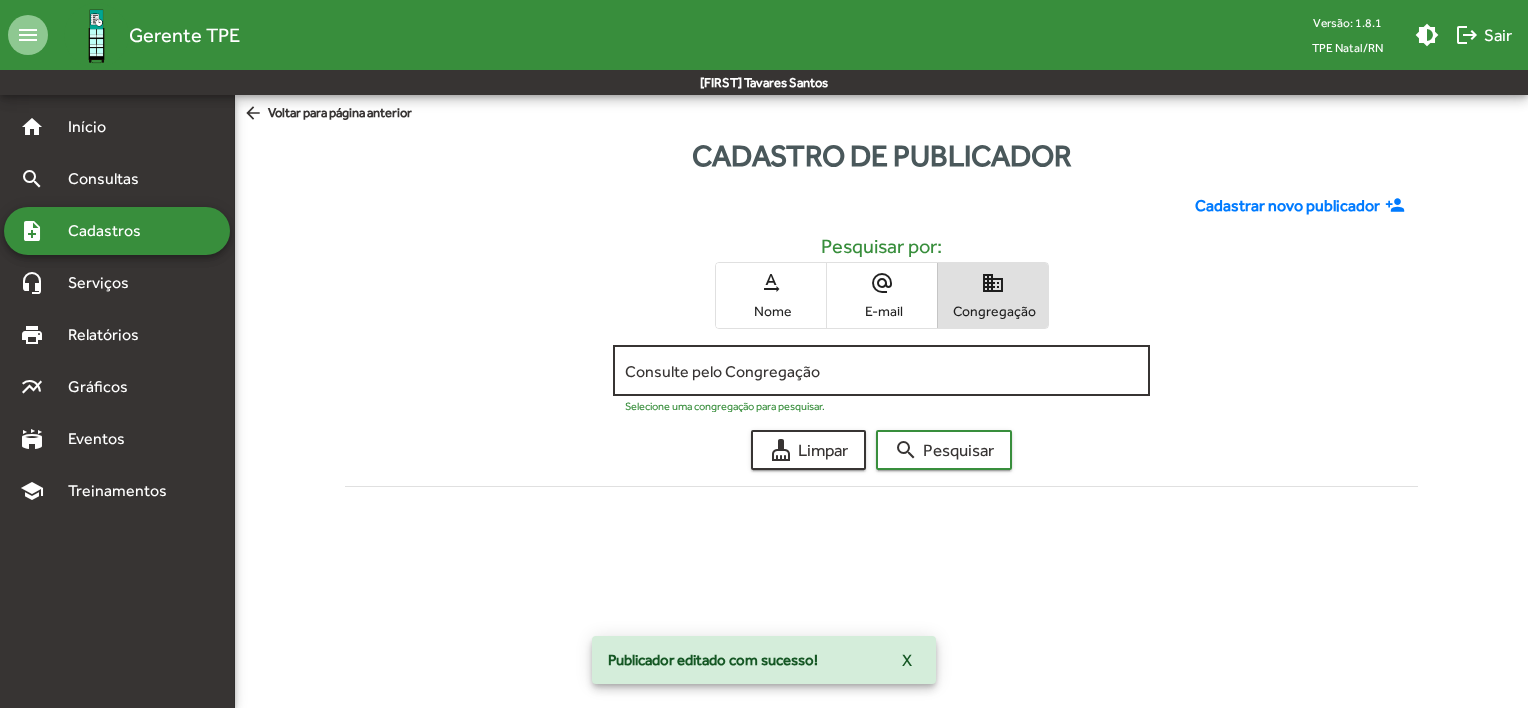 click on "Consulte pelo Congregação" 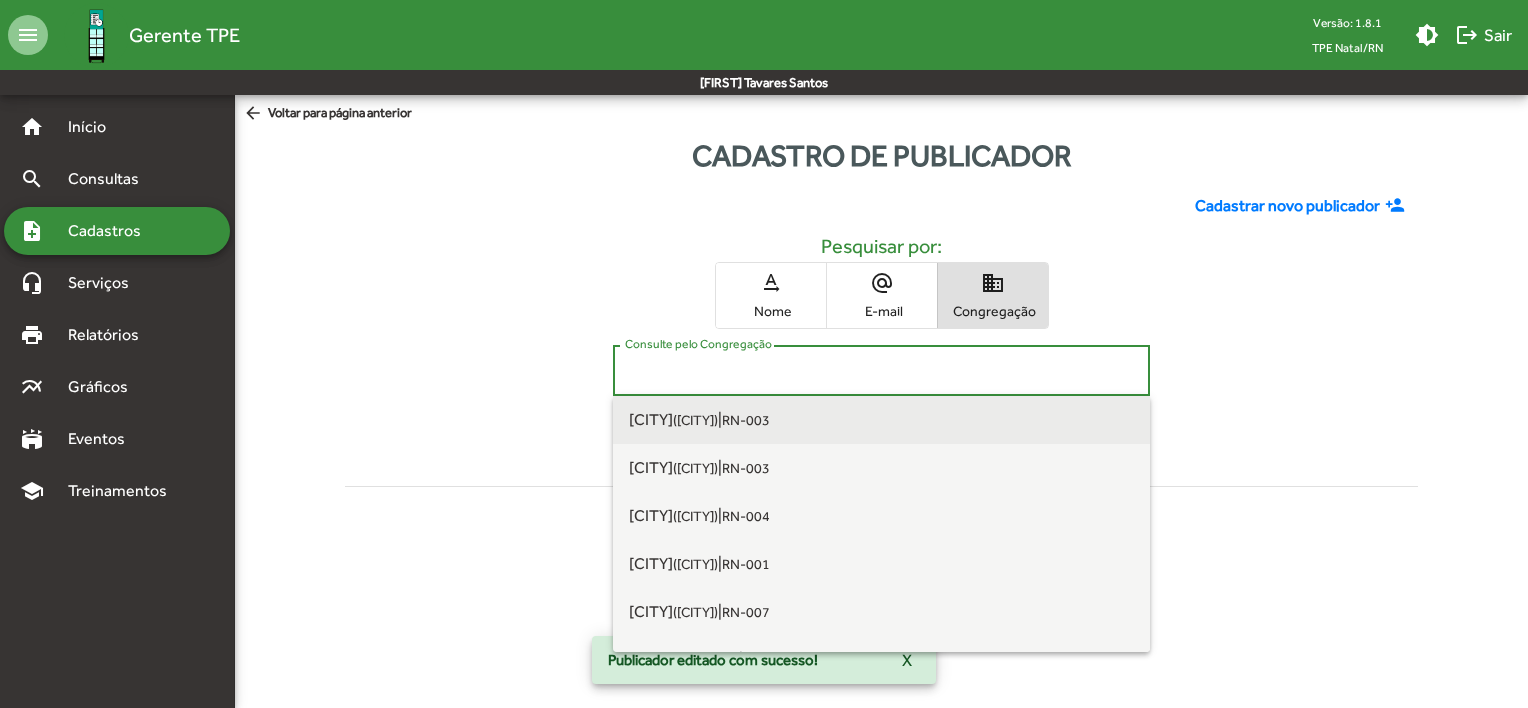 click on "[PLACE] ([CITY]) | RN-003" at bounding box center [881, 420] 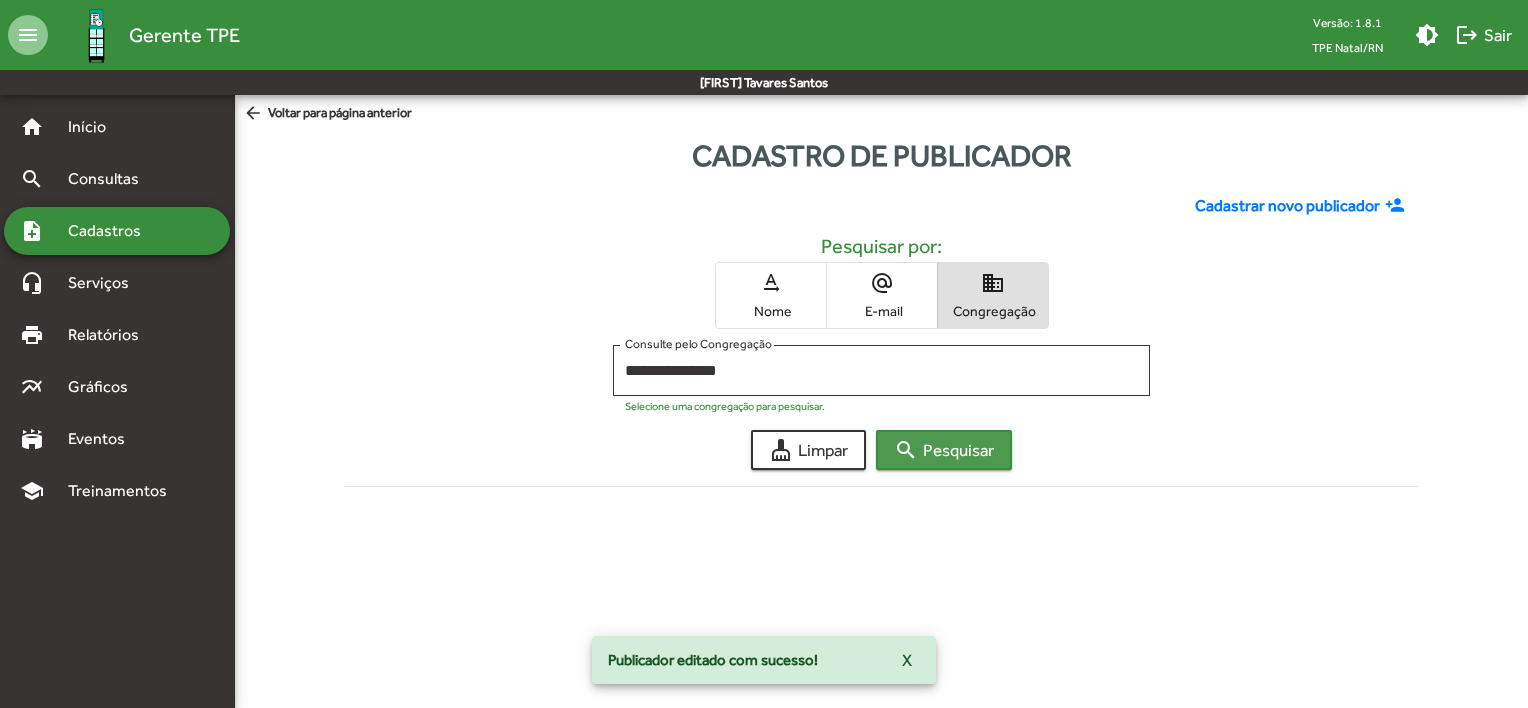 click on "search  Pesquisar" 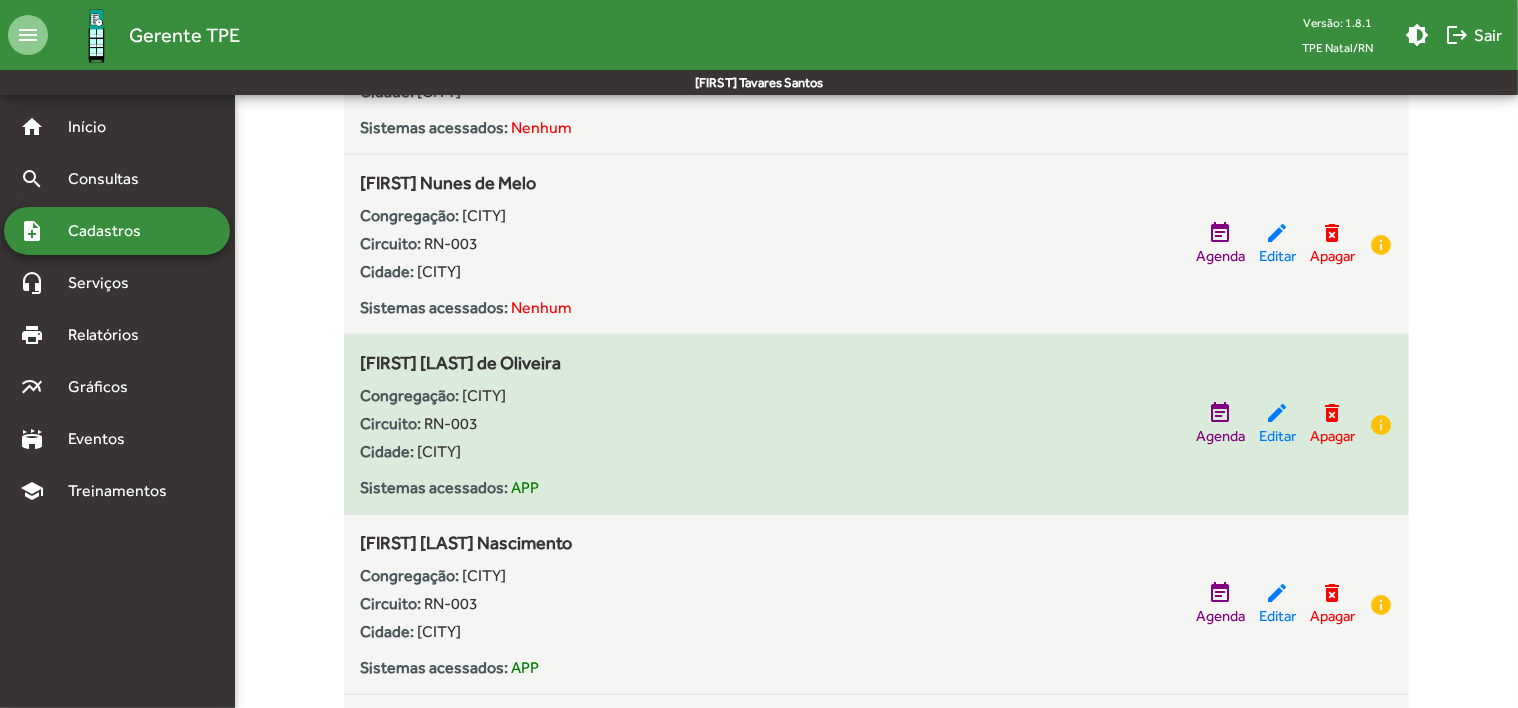 scroll, scrollTop: 1100, scrollLeft: 0, axis: vertical 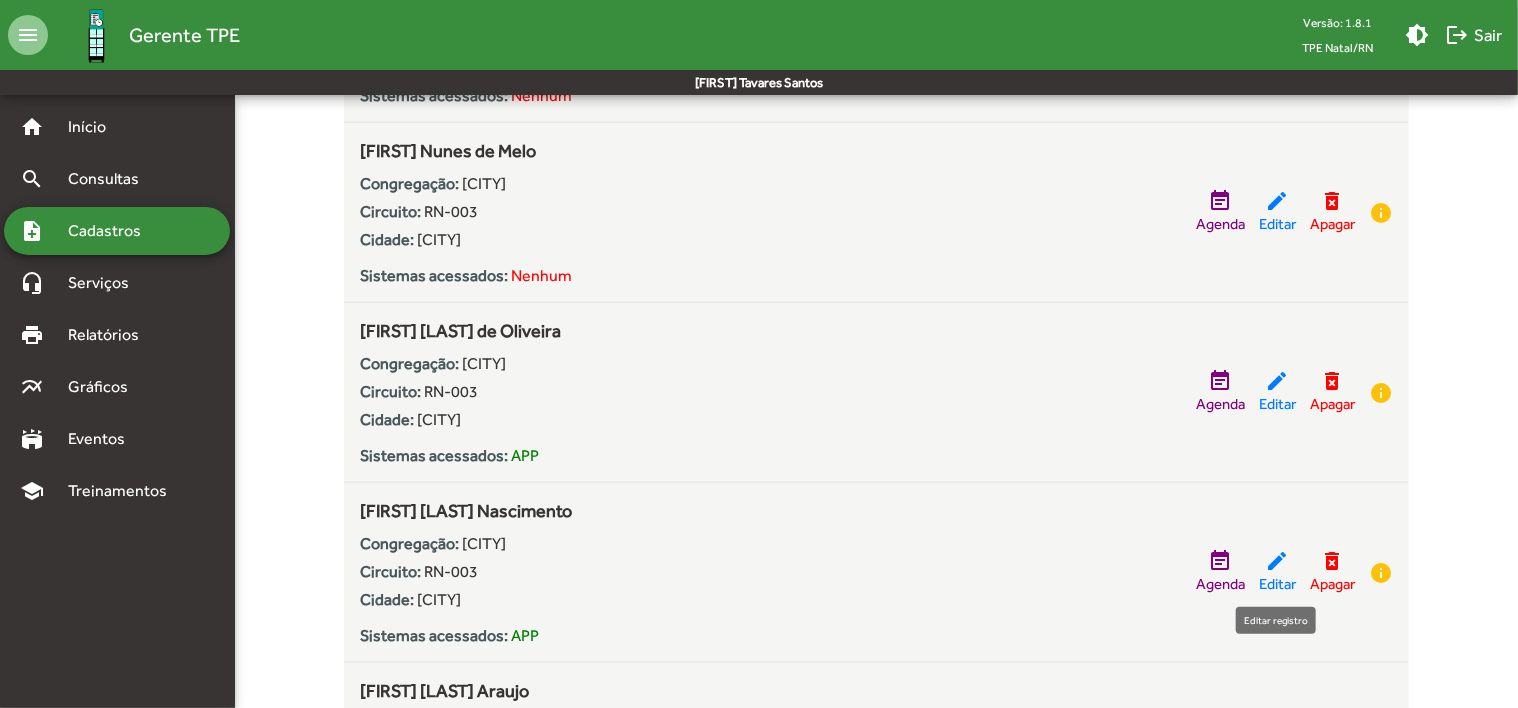 click on "edit" 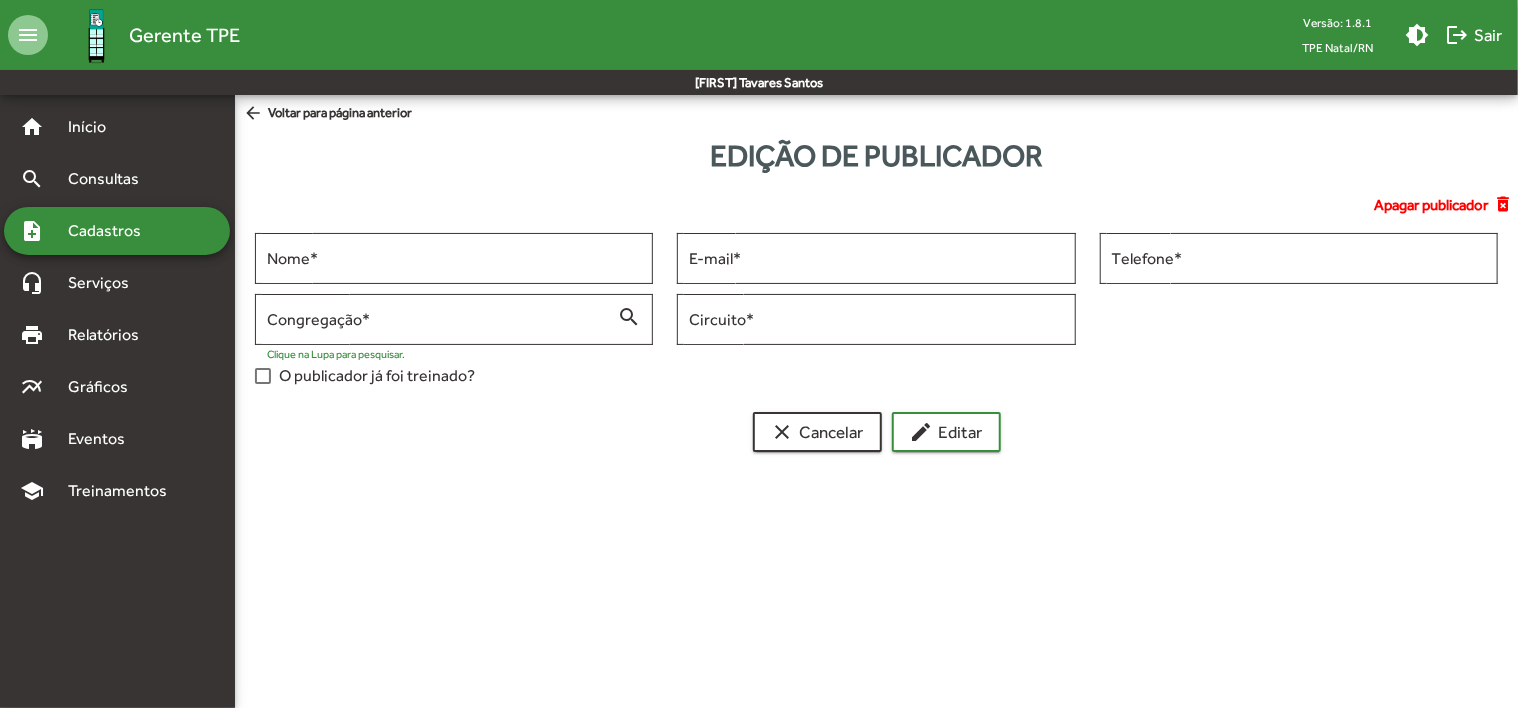 scroll, scrollTop: 0, scrollLeft: 0, axis: both 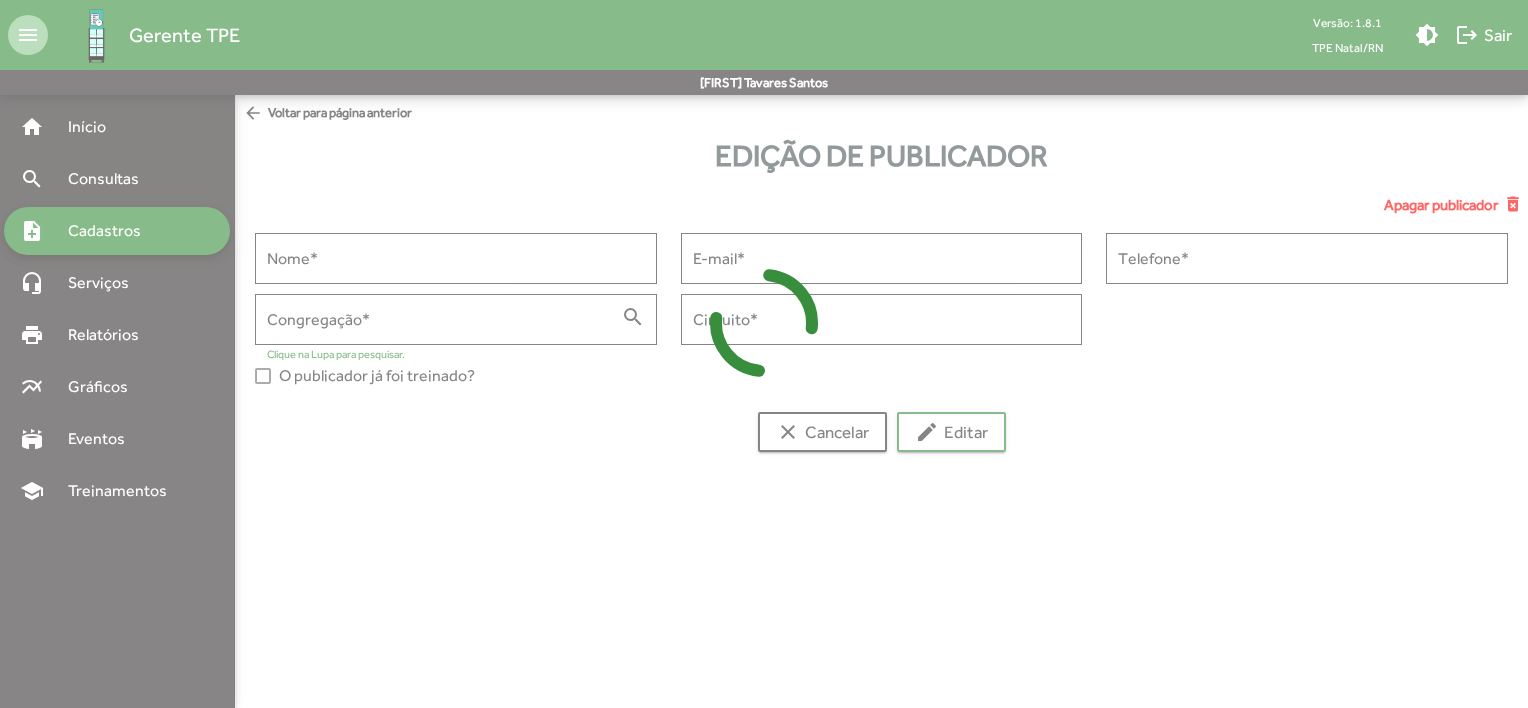 type on "**********" 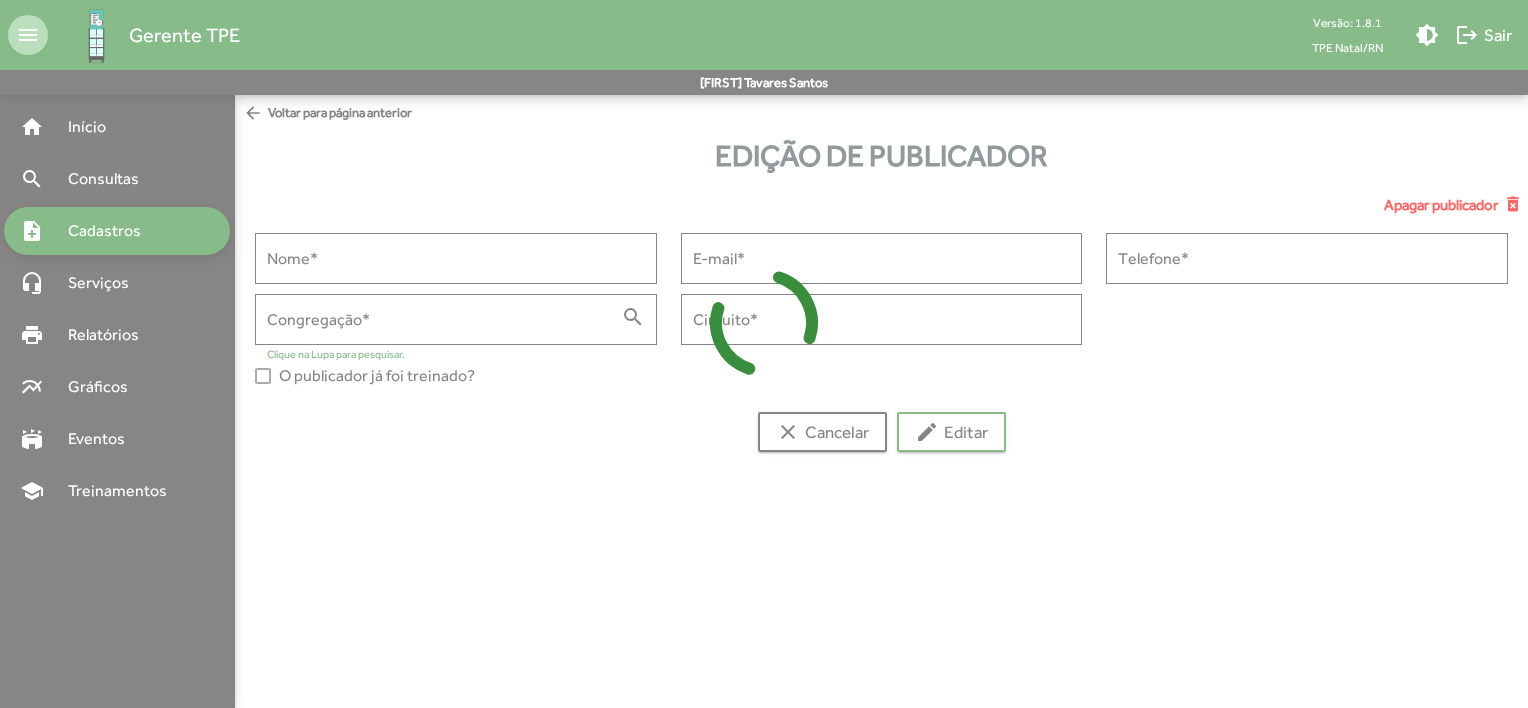 type on "**********" 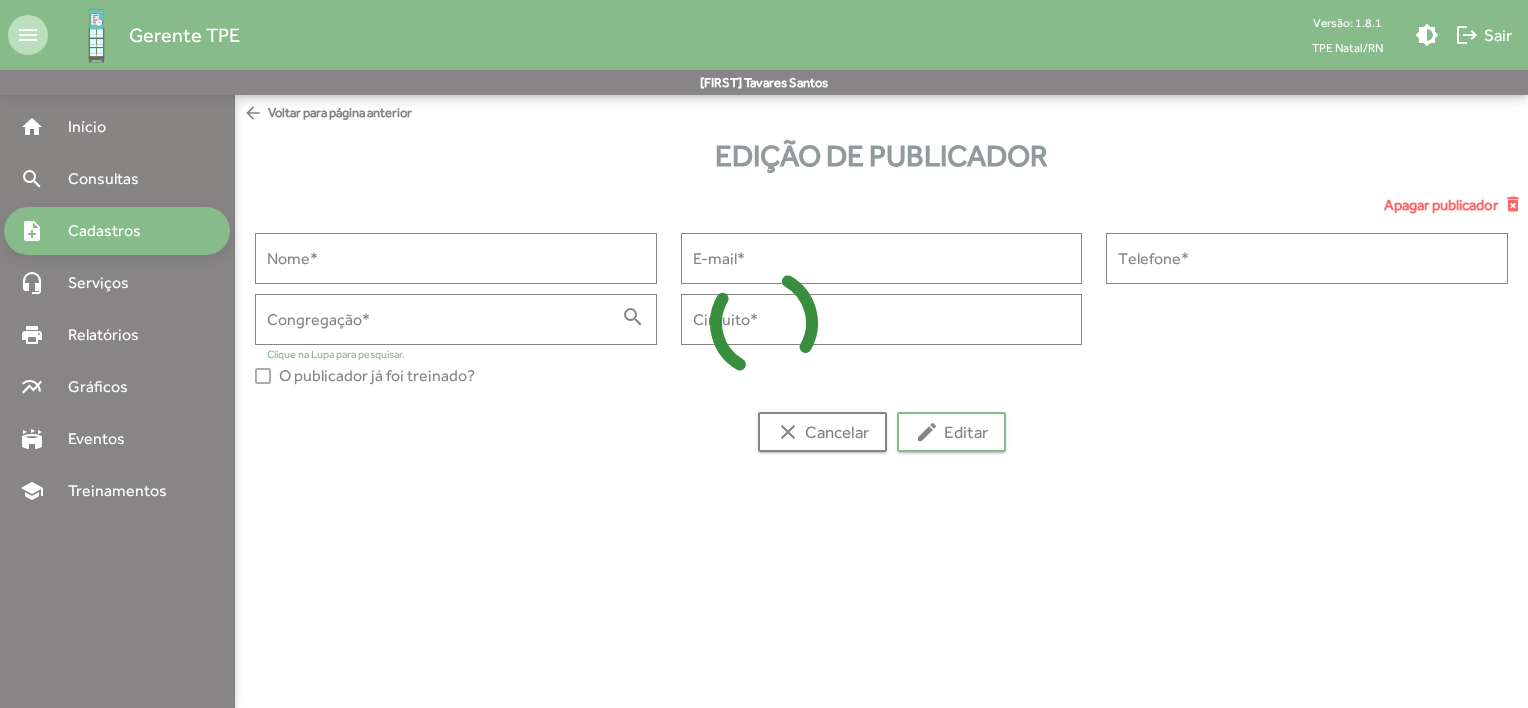 type on "**********" 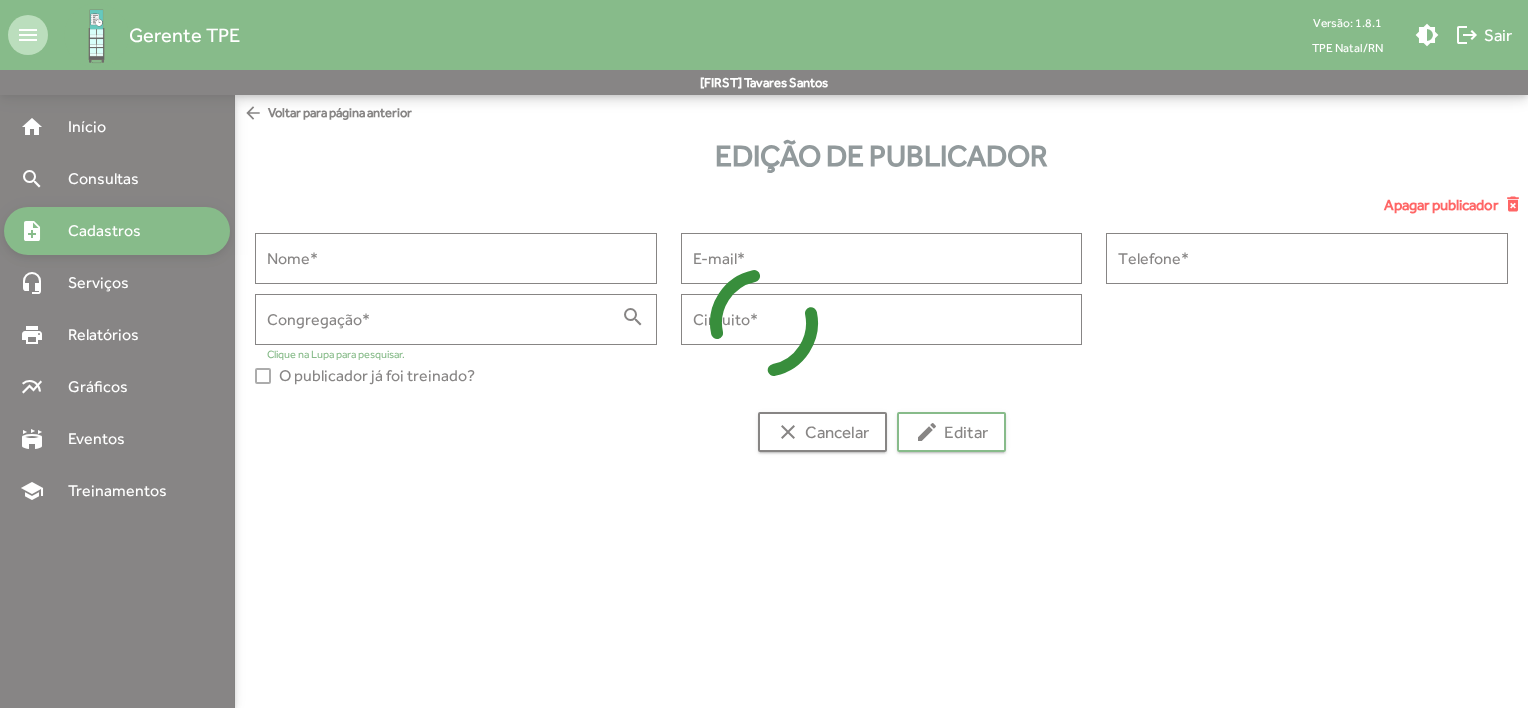 type on "**********" 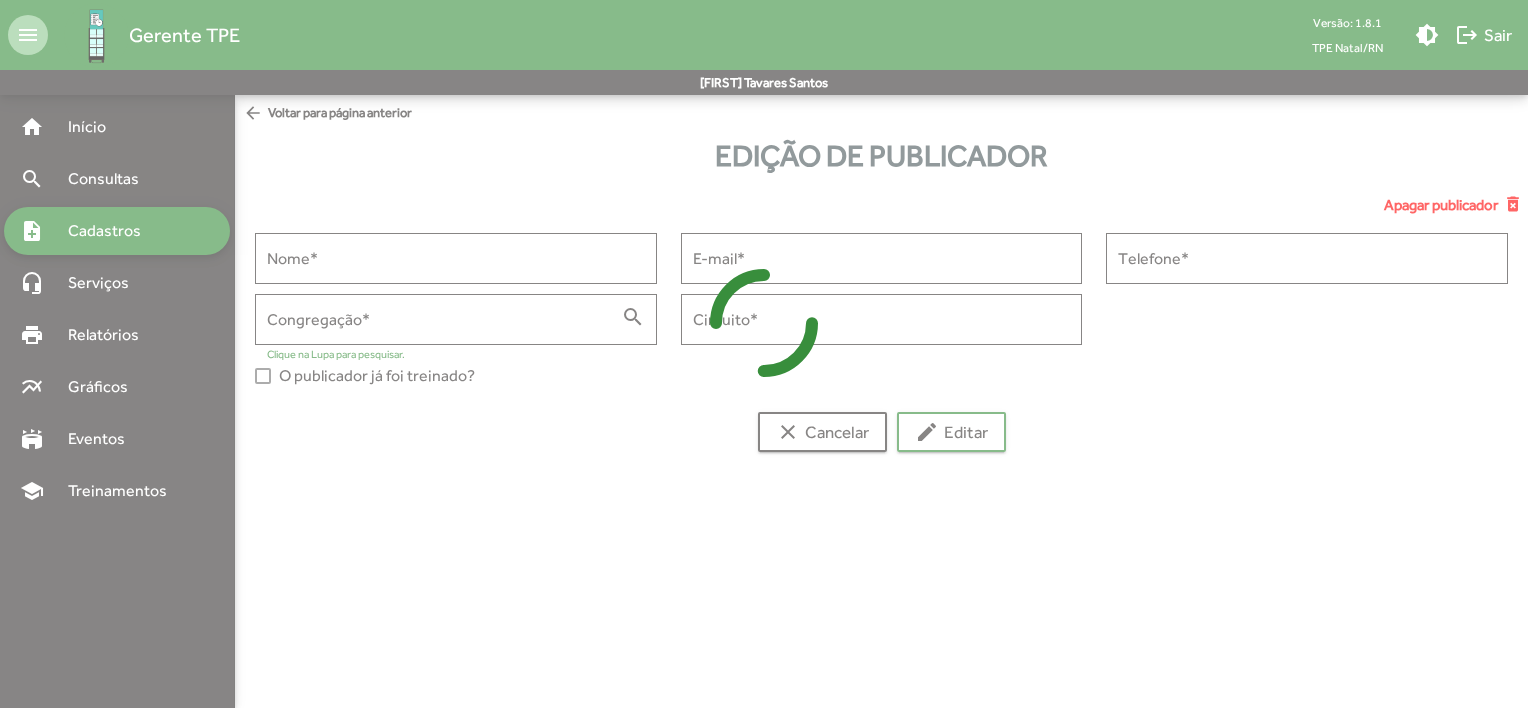 type on "******" 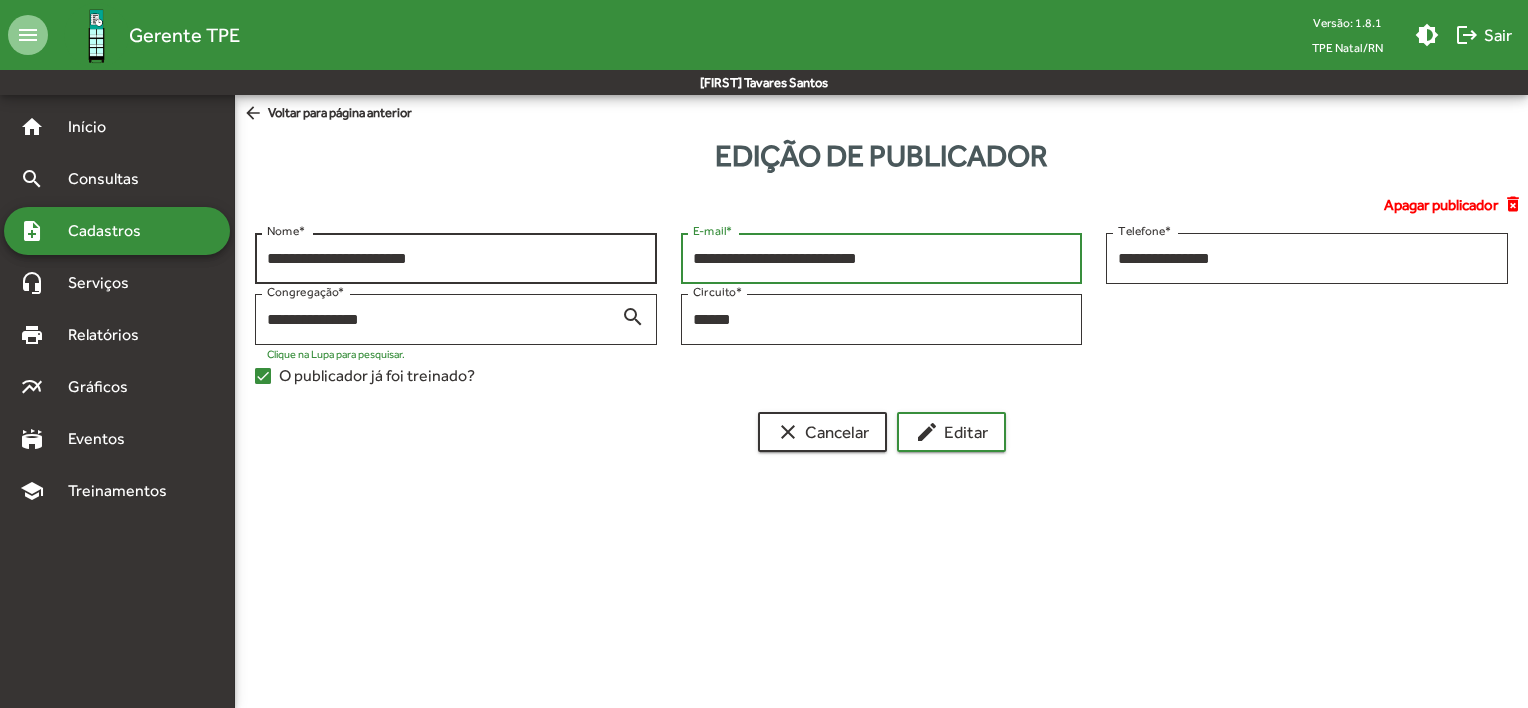 drag, startPoint x: 944, startPoint y: 262, endPoint x: 536, endPoint y: 253, distance: 408.09924 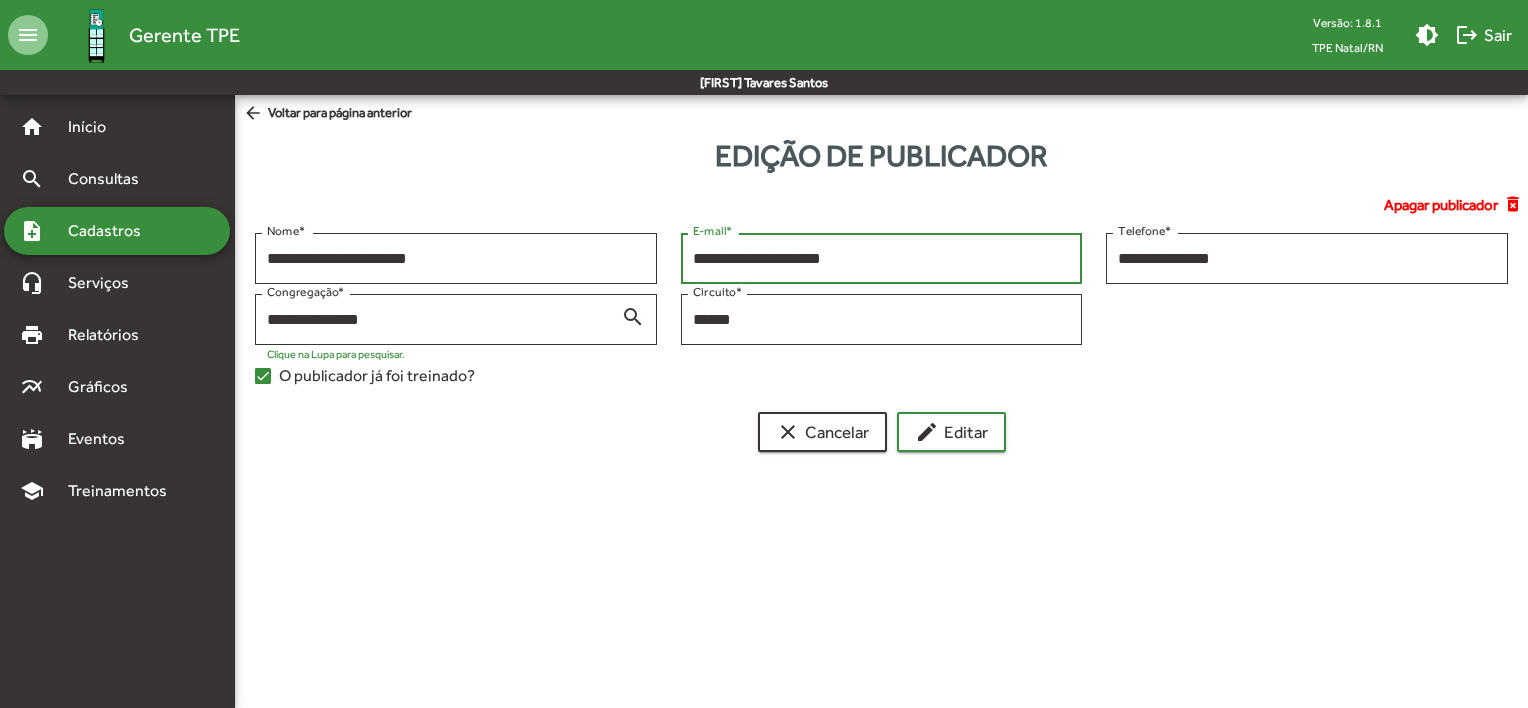 type on "**********" 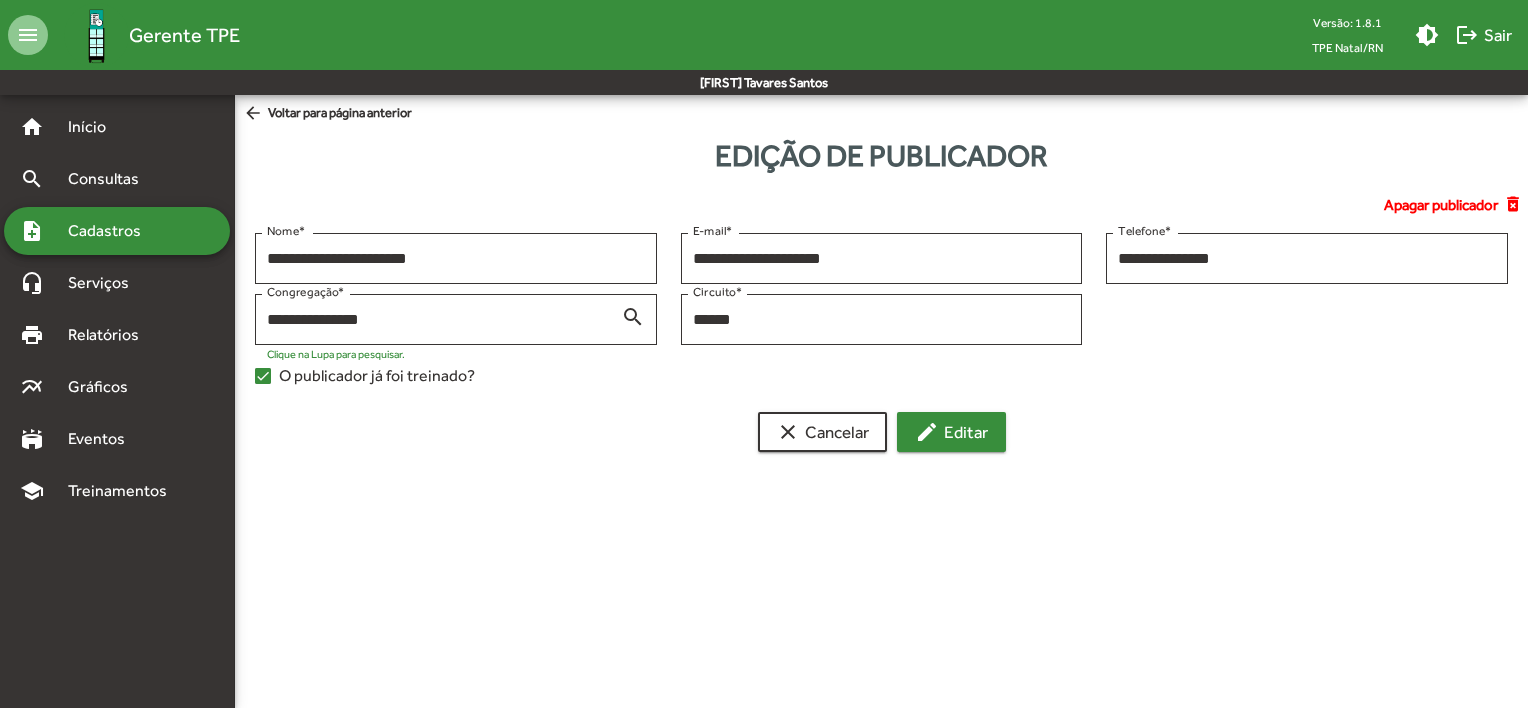 click on "edit  Editar" at bounding box center [951, 432] 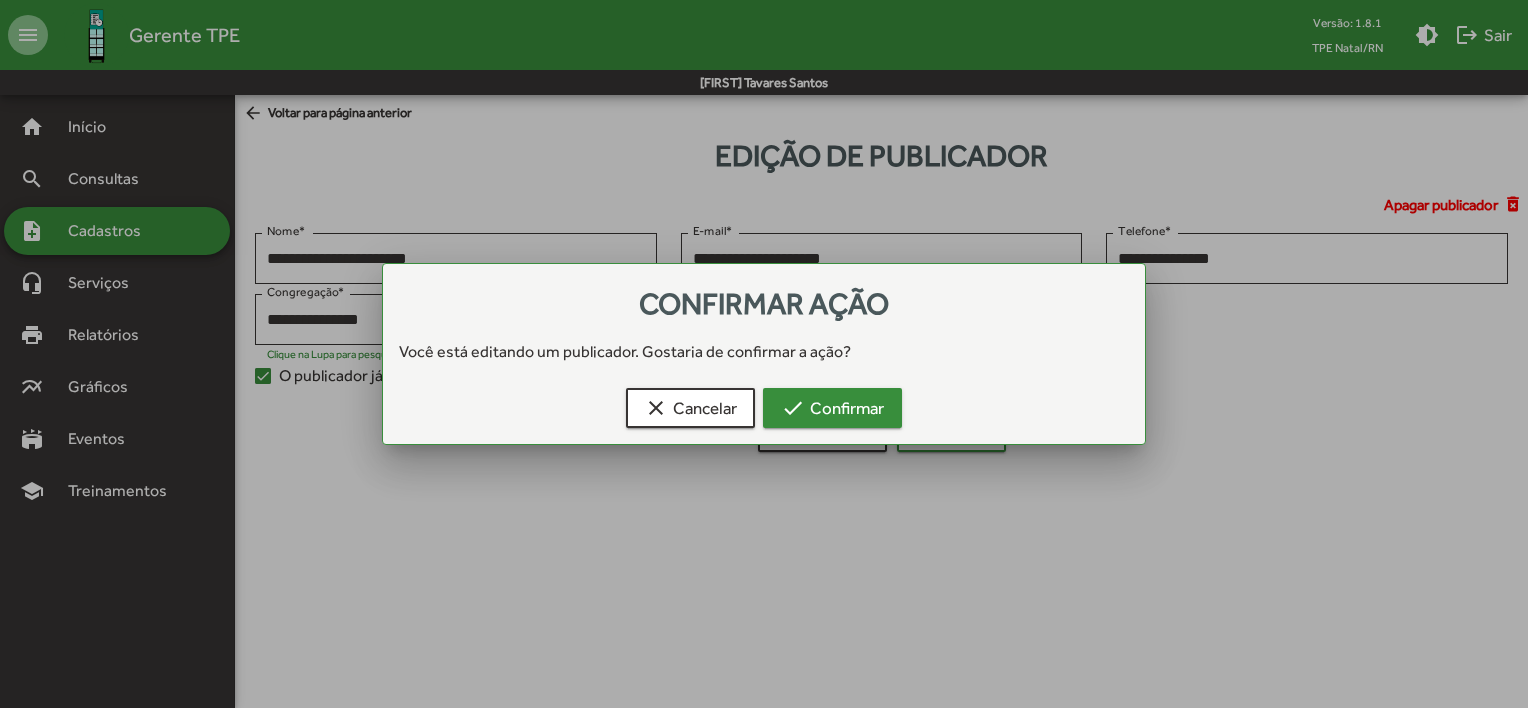 click on "check  Confirmar" at bounding box center (832, 408) 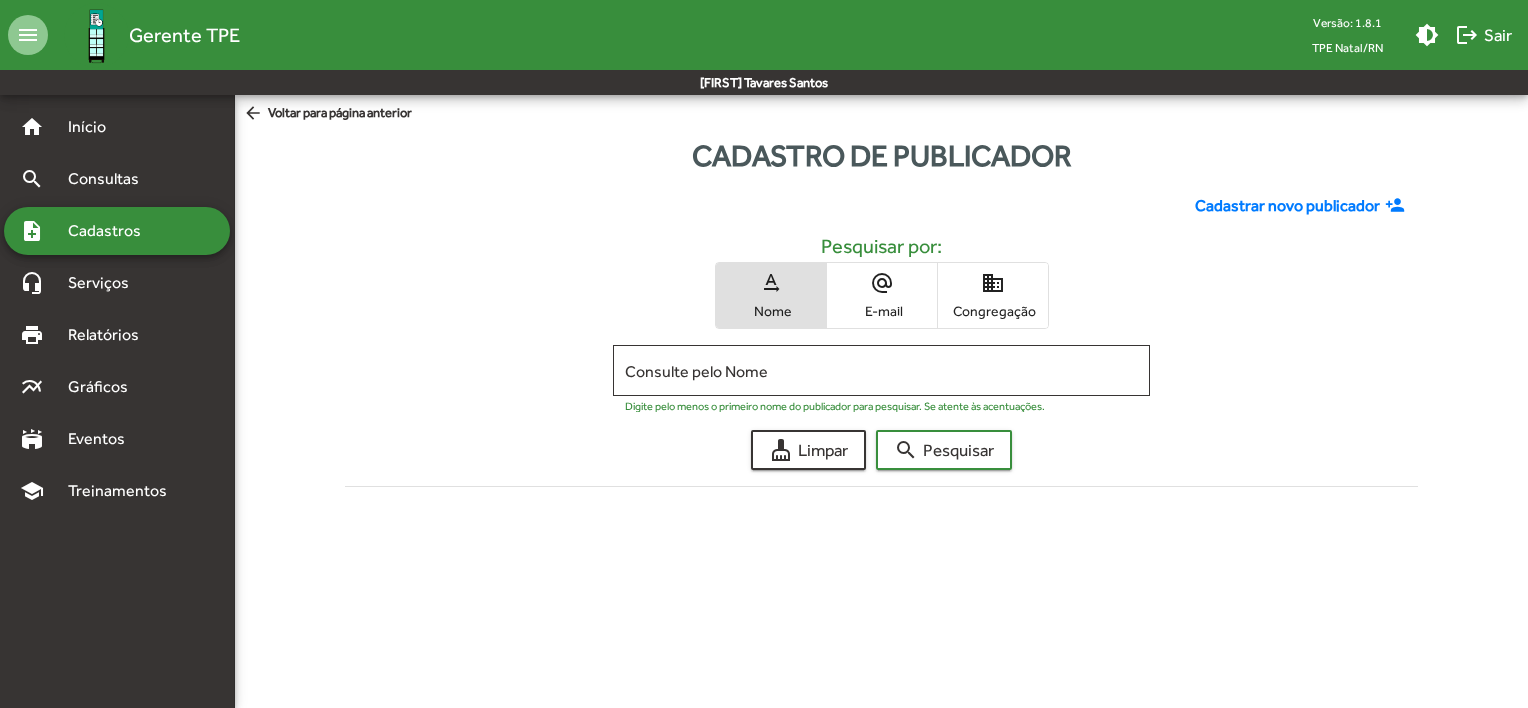 click on "domain Congregação" at bounding box center [993, 295] 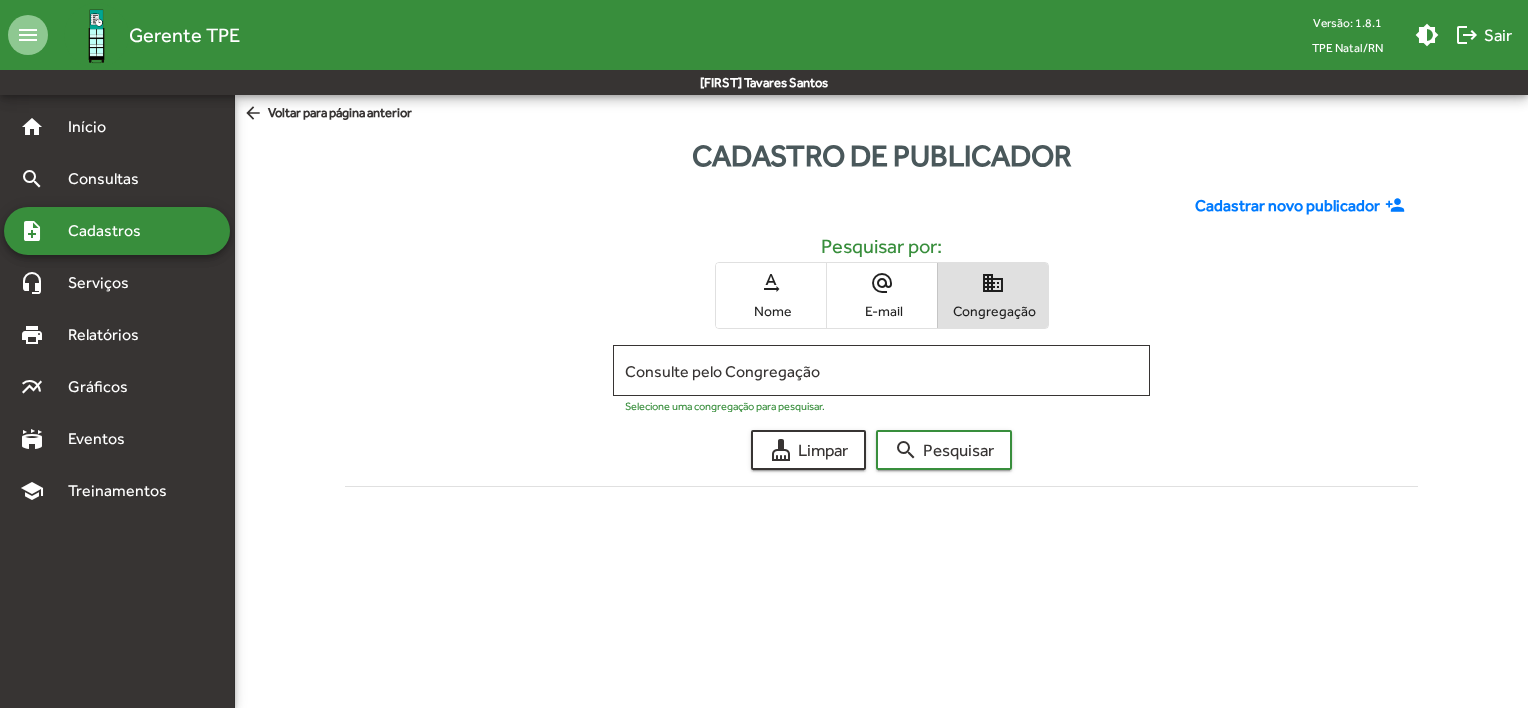 click on "alternate_email E-mail" at bounding box center [882, 295] 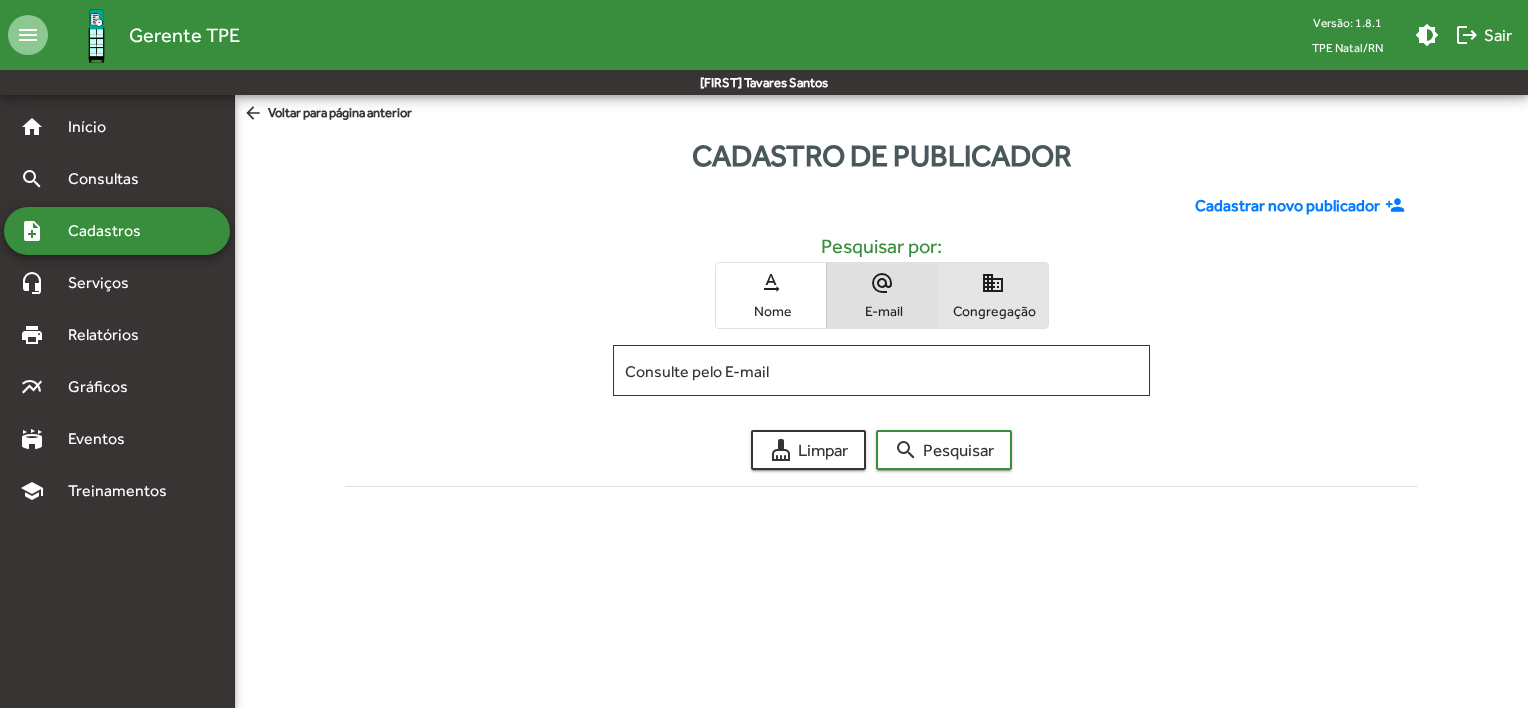 click on "domain Congregação" at bounding box center (993, 295) 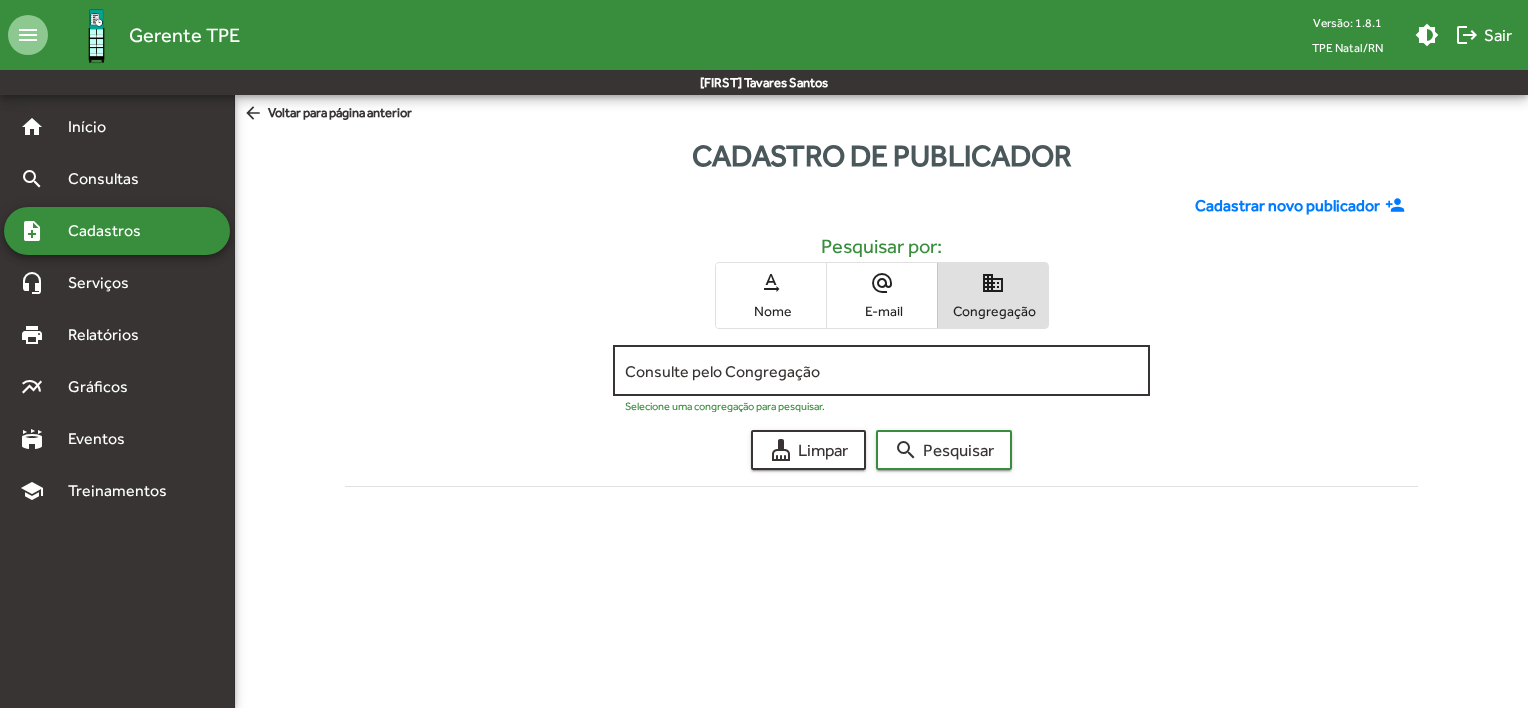 click on "Consulte pelo Congregação" 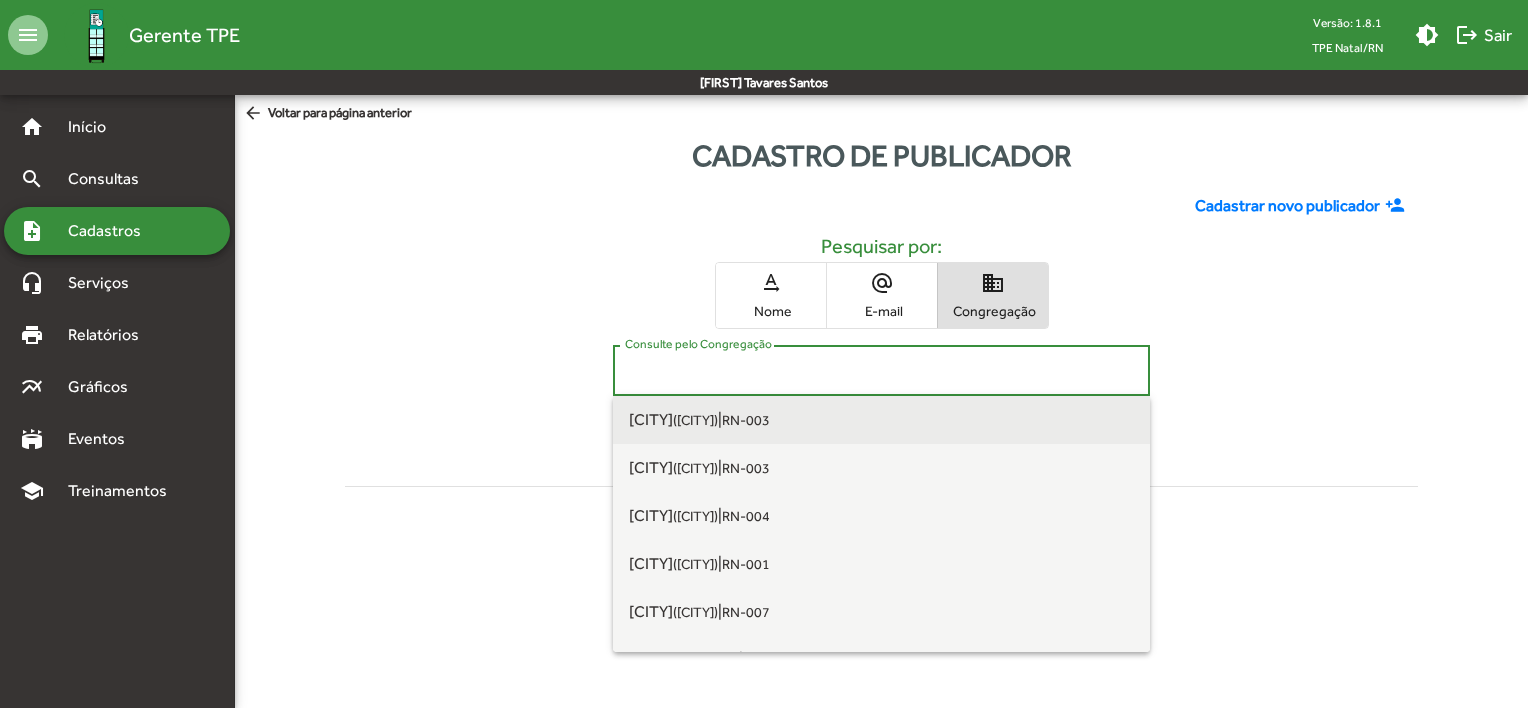 click on "[PLACE] ([CITY]) | RN-003" at bounding box center [881, 420] 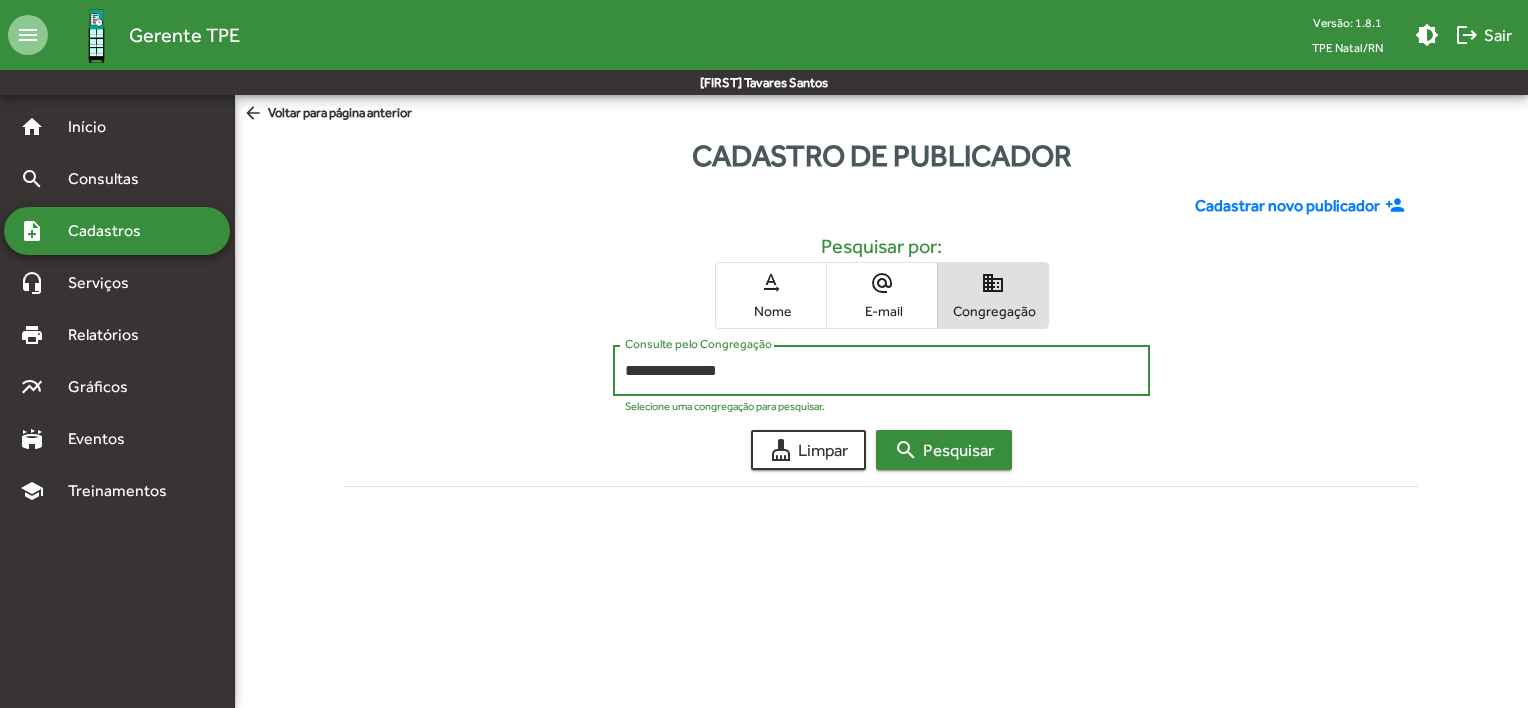 click on "search  Pesquisar" 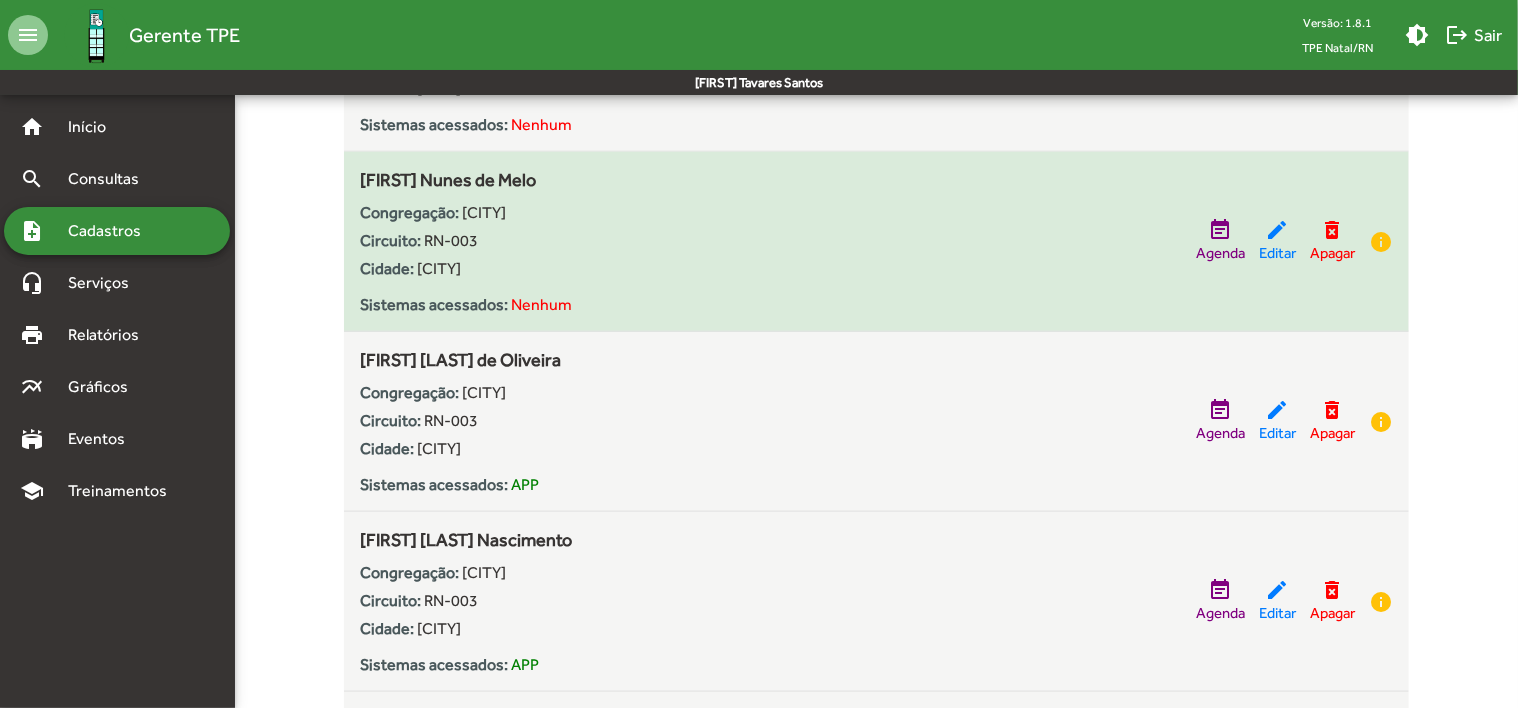 scroll, scrollTop: 1200, scrollLeft: 0, axis: vertical 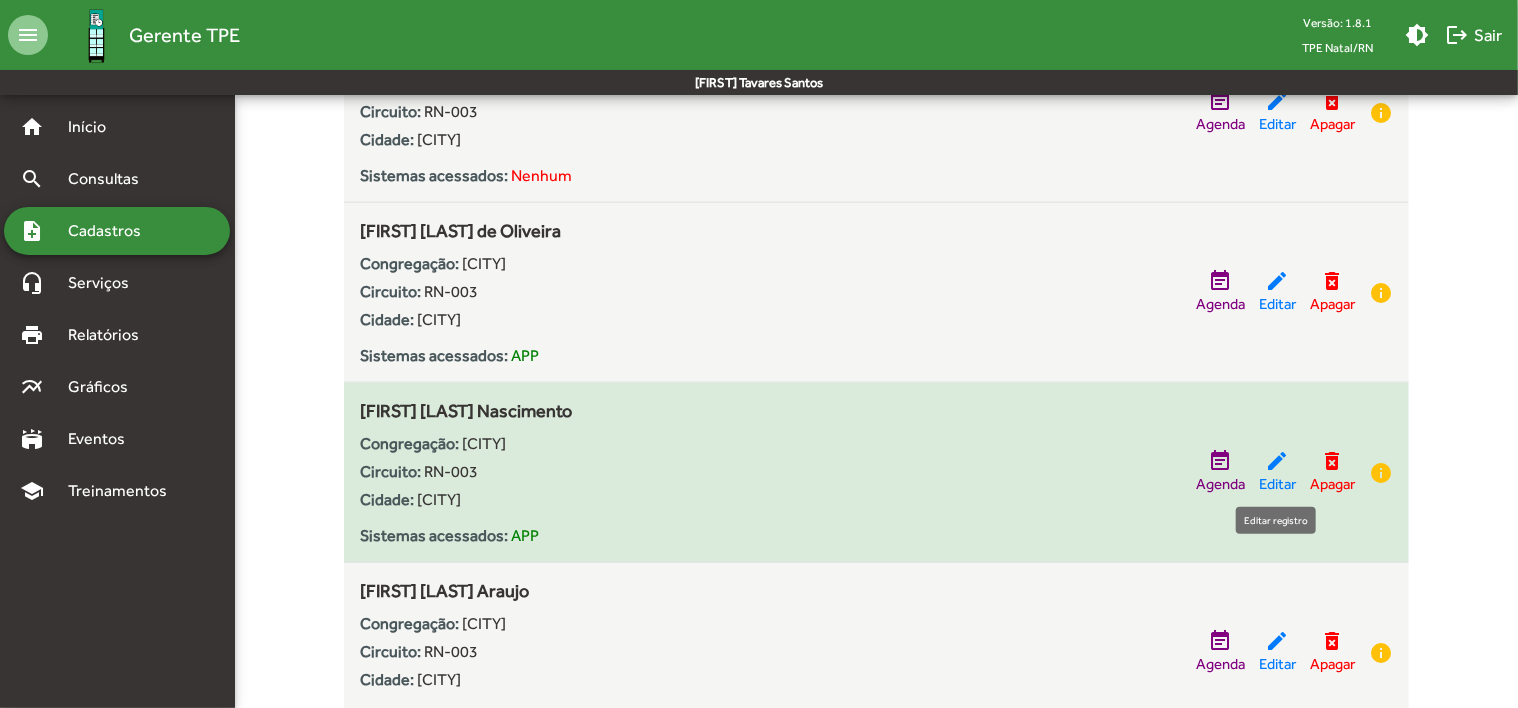 click on "edit" 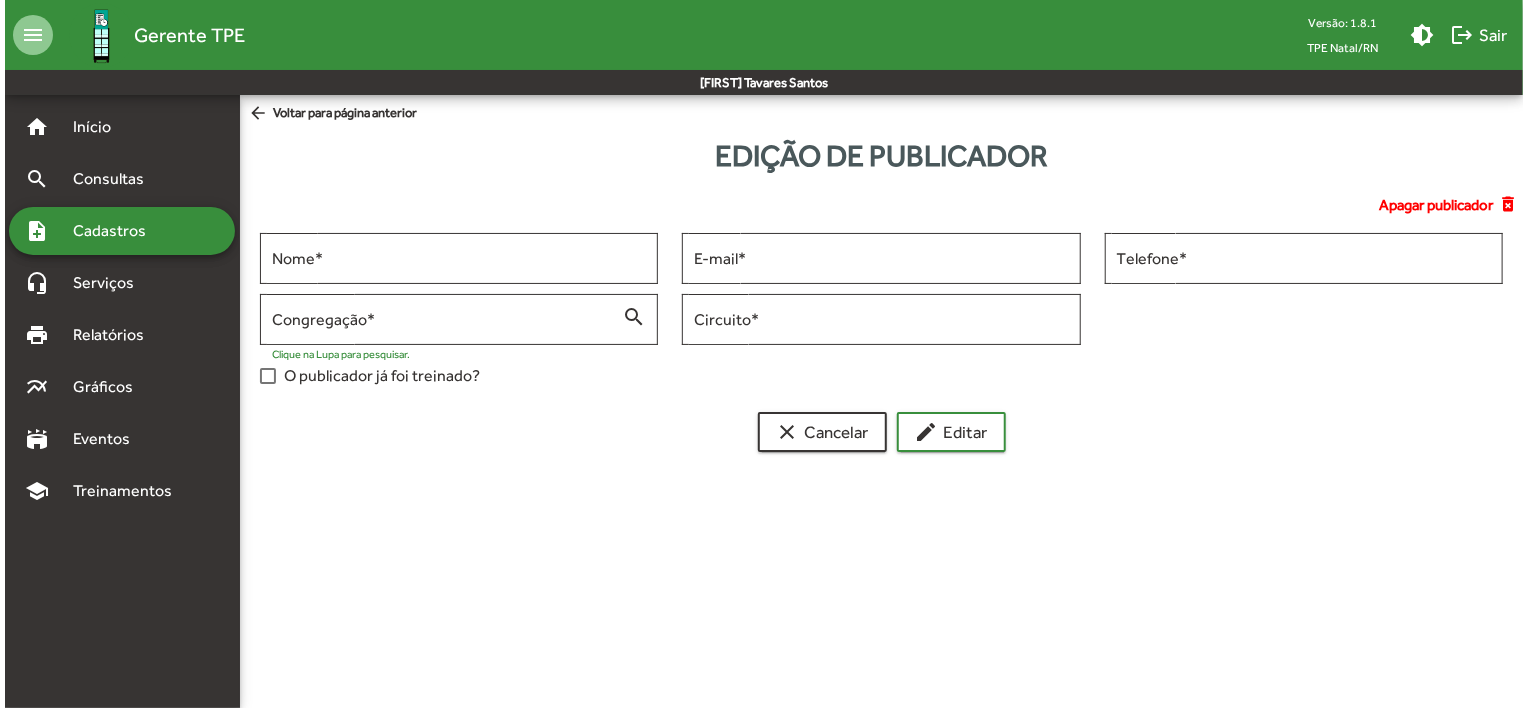scroll, scrollTop: 0, scrollLeft: 0, axis: both 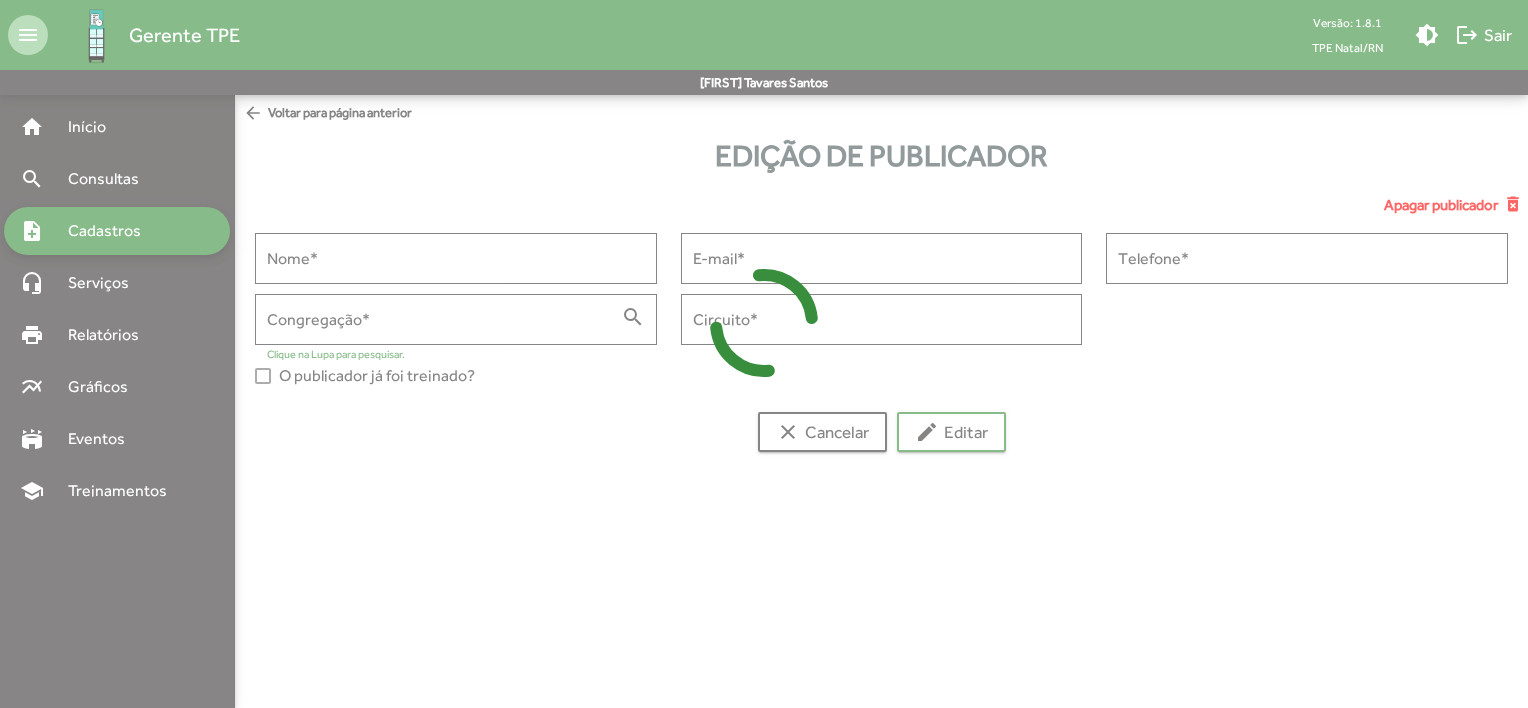 type on "**********" 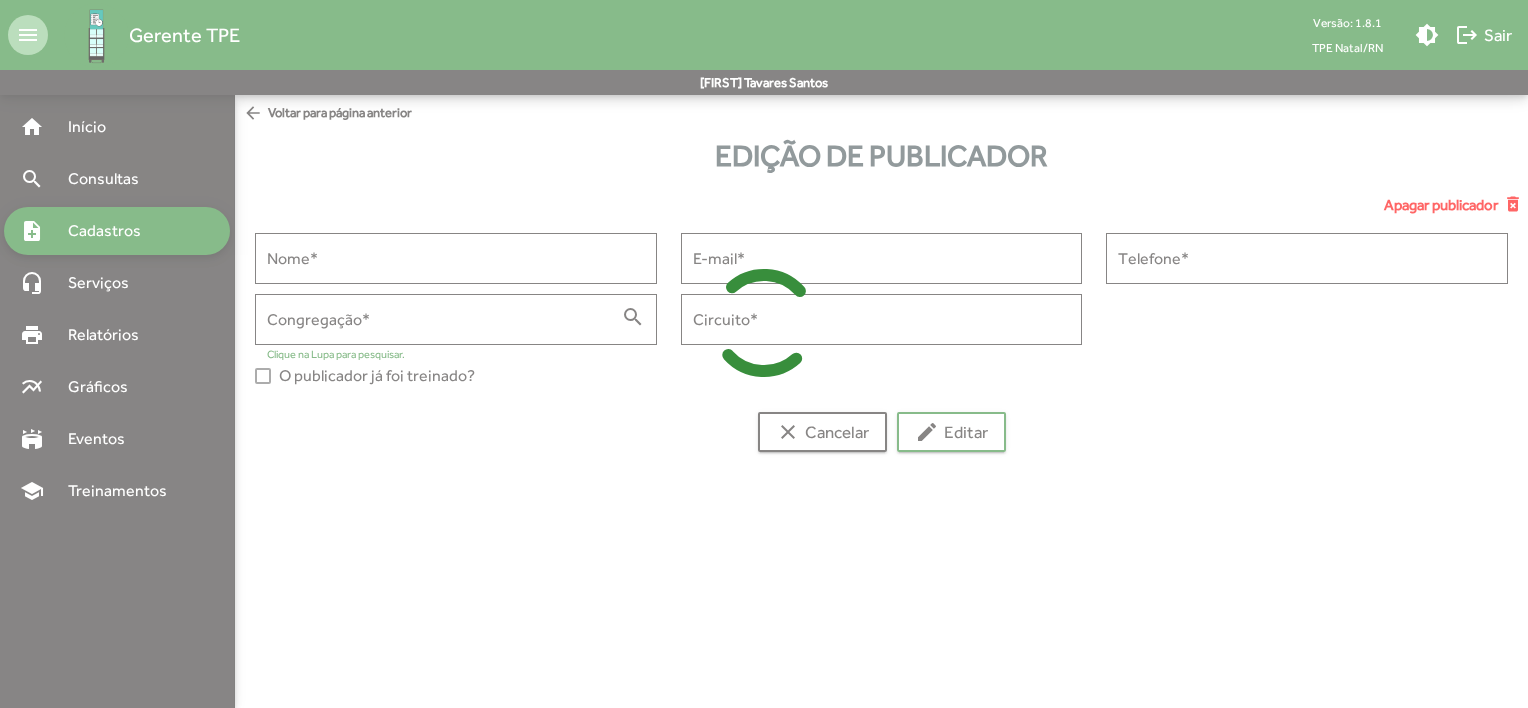 type on "**********" 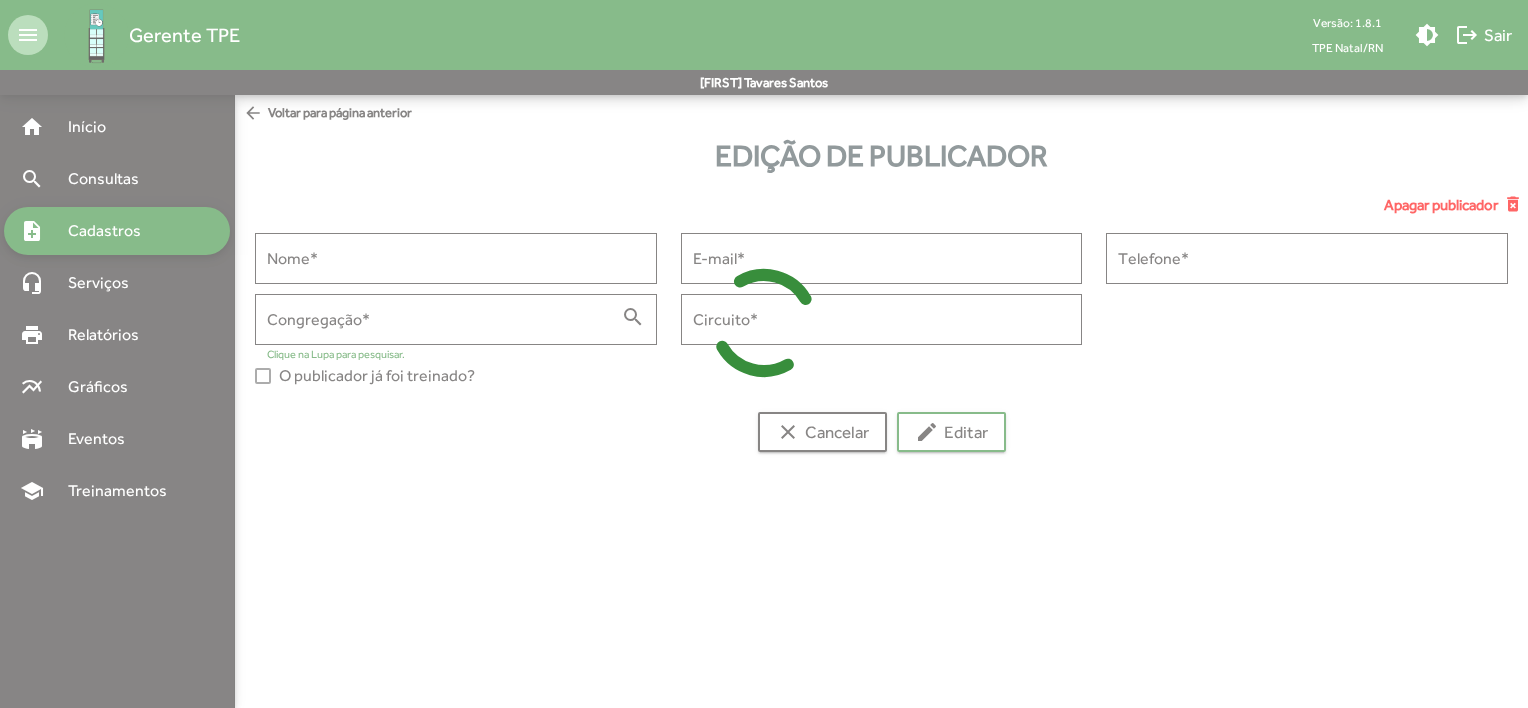 type on "**********" 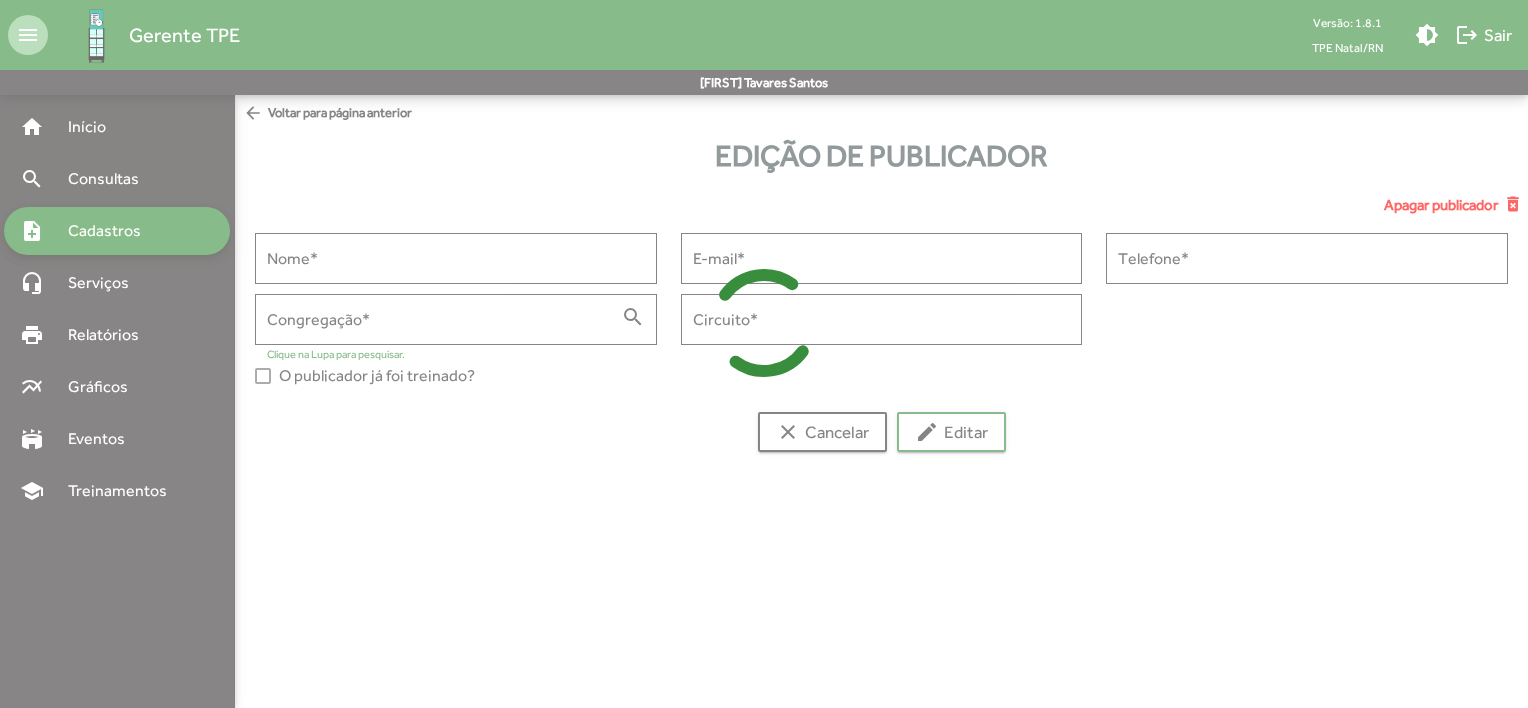 type on "**********" 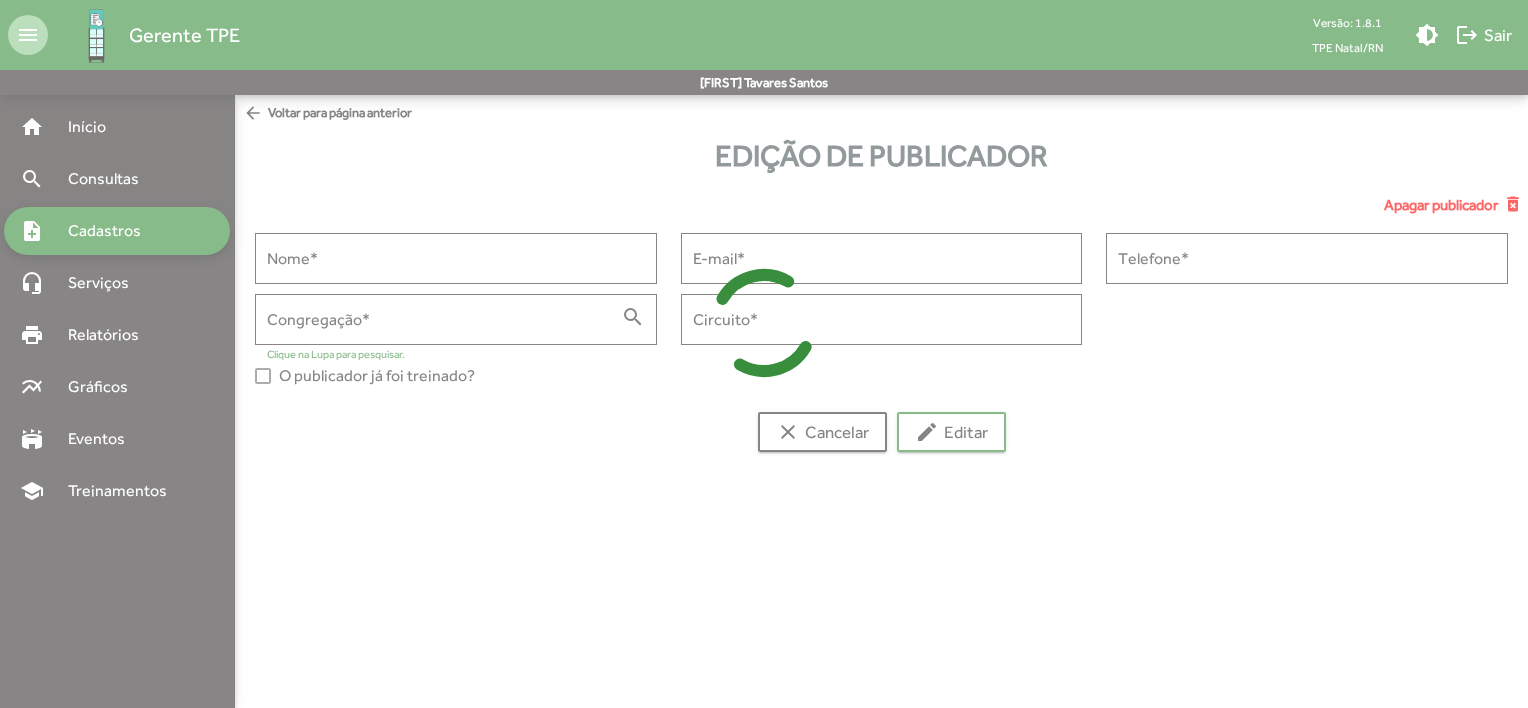 type on "******" 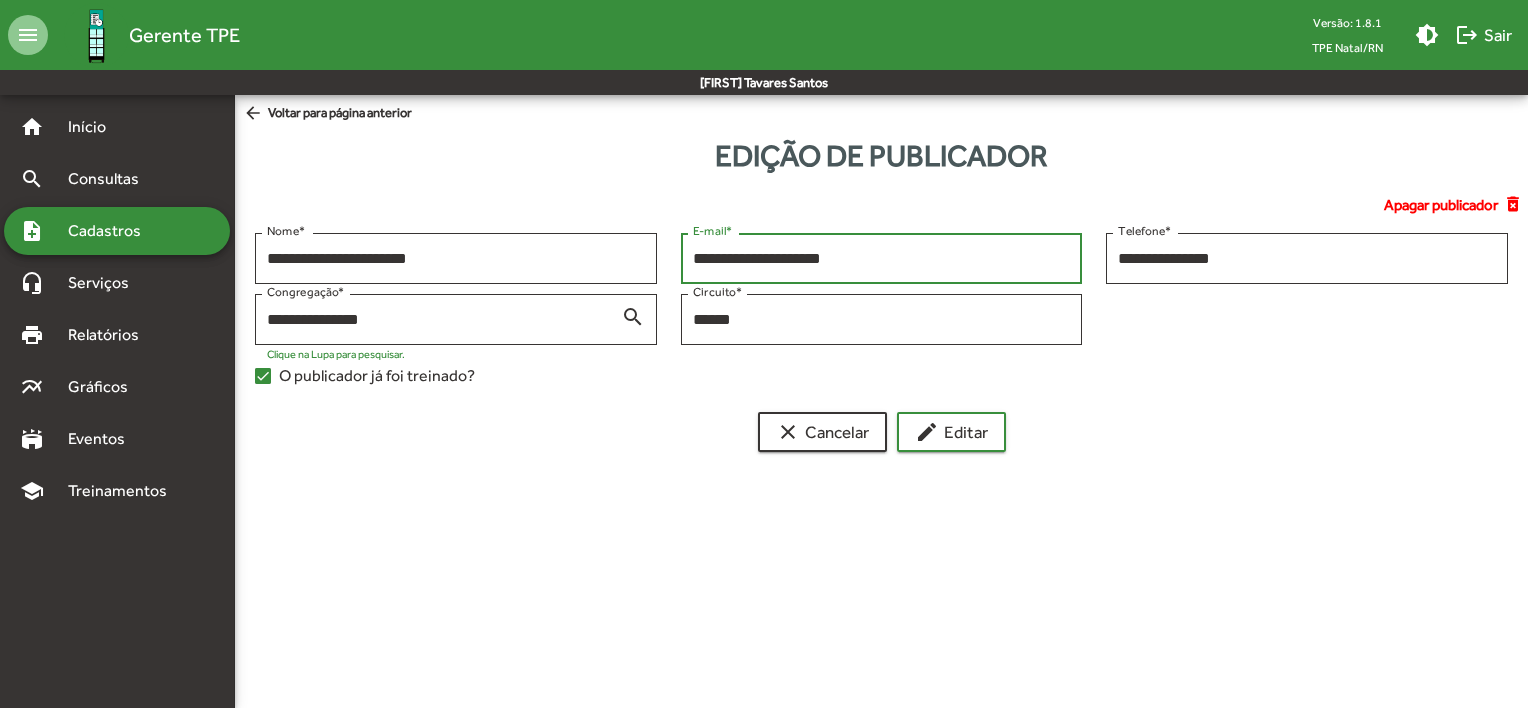 click on "**********" at bounding box center (882, 259) 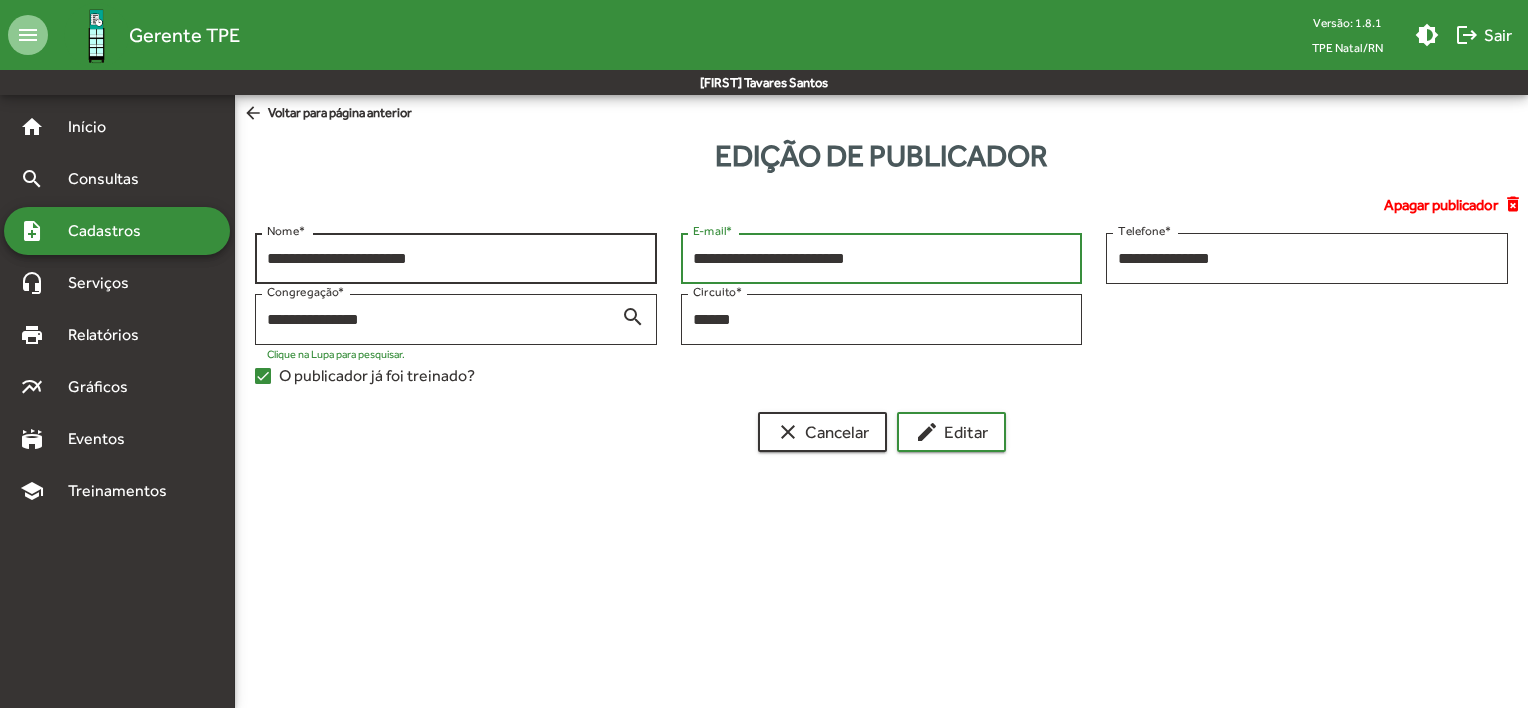 drag, startPoint x: 952, startPoint y: 259, endPoint x: 480, endPoint y: 248, distance: 472.12817 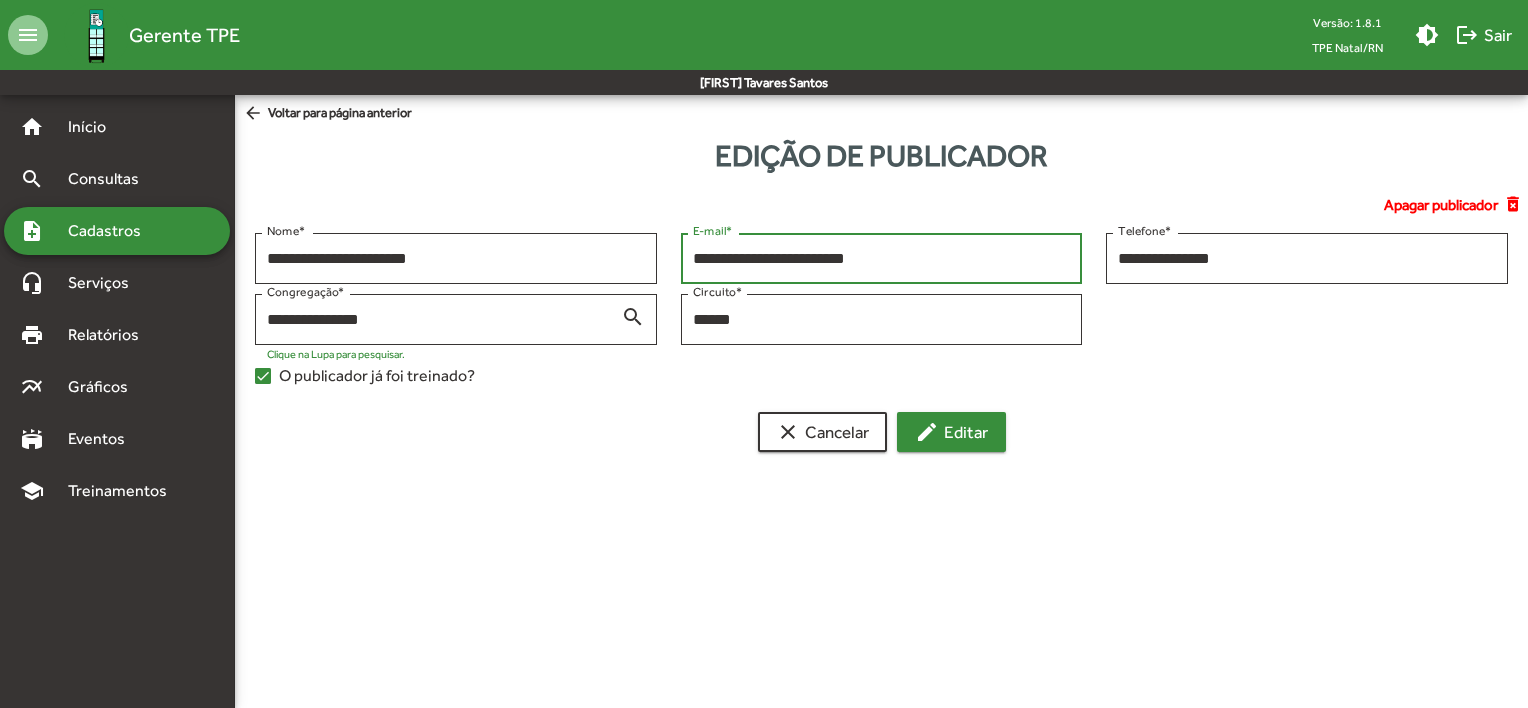 type on "**********" 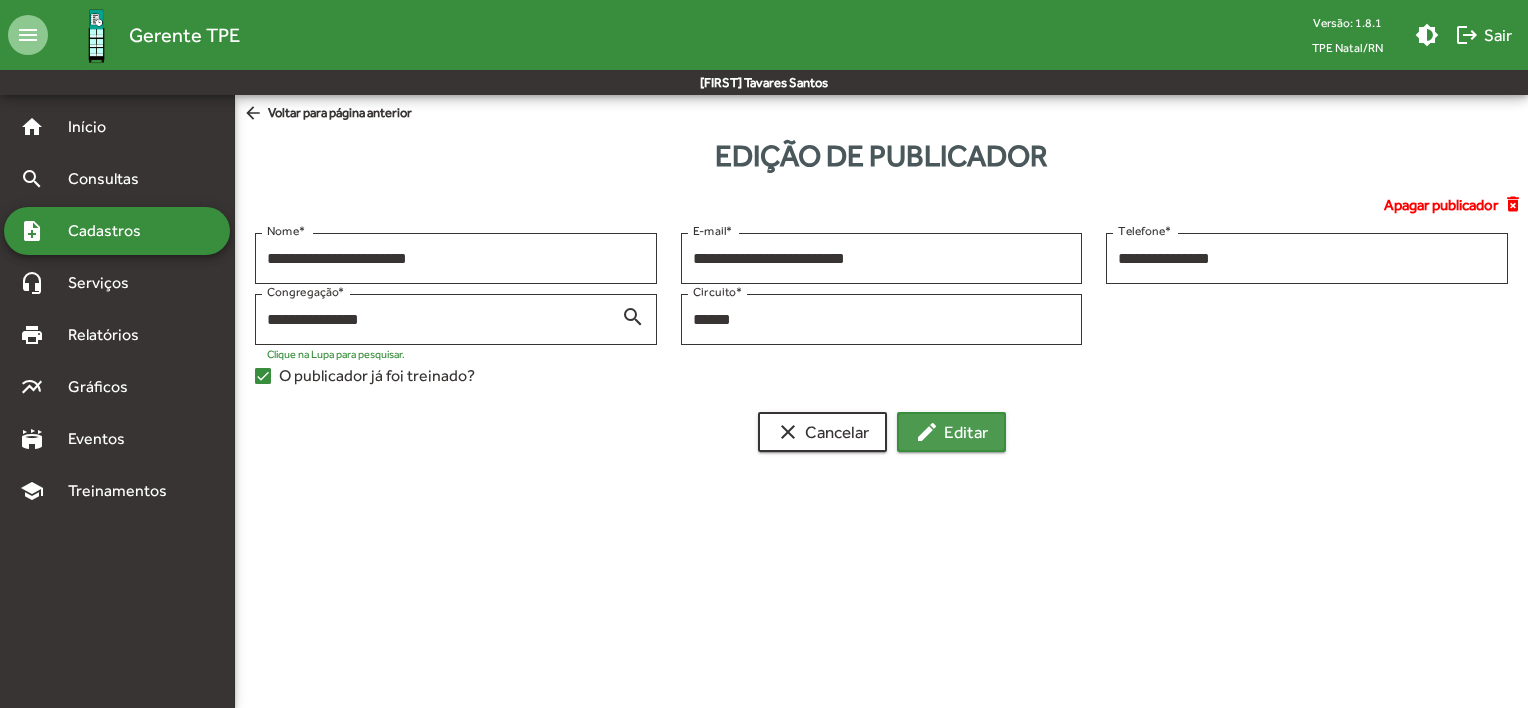 click on "edit  Editar" at bounding box center (951, 432) 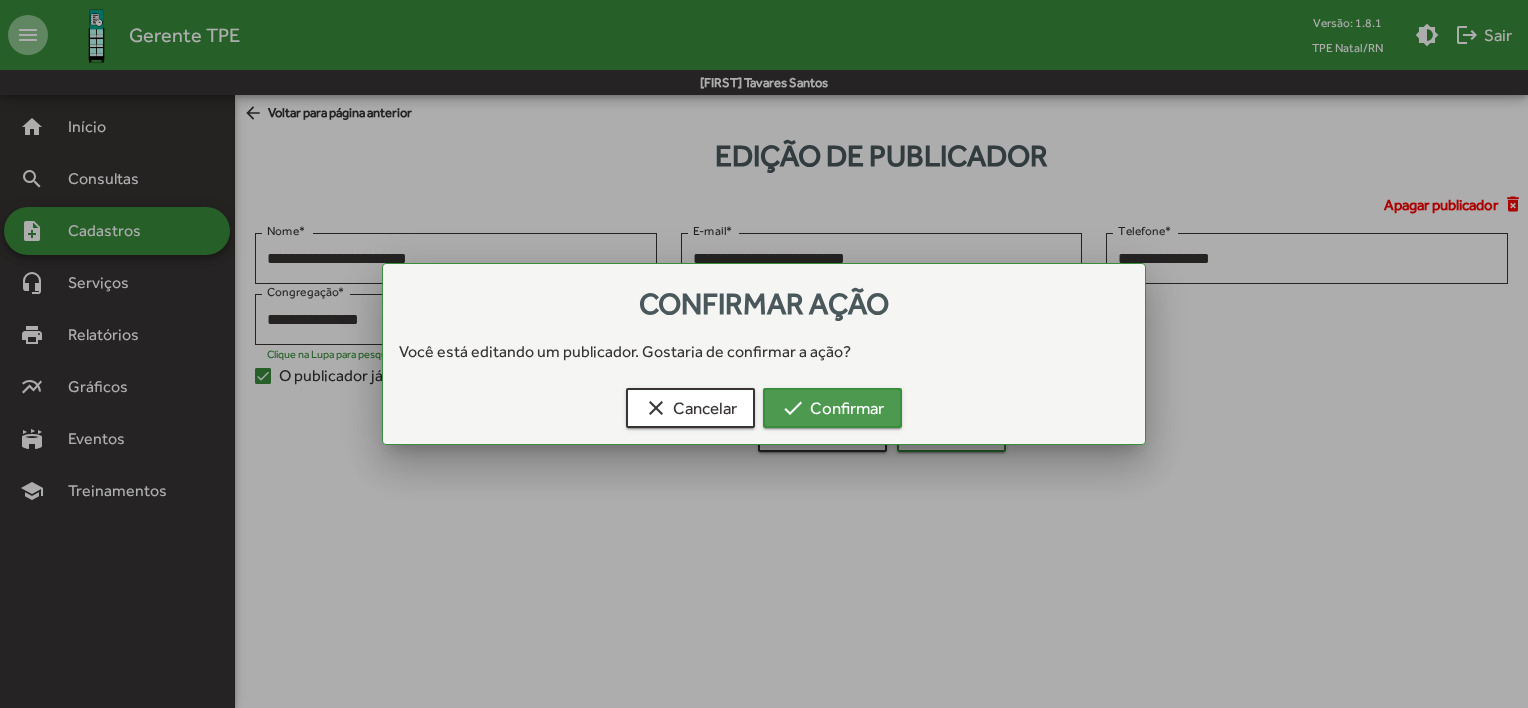 click on "check  Confirmar" at bounding box center (832, 408) 